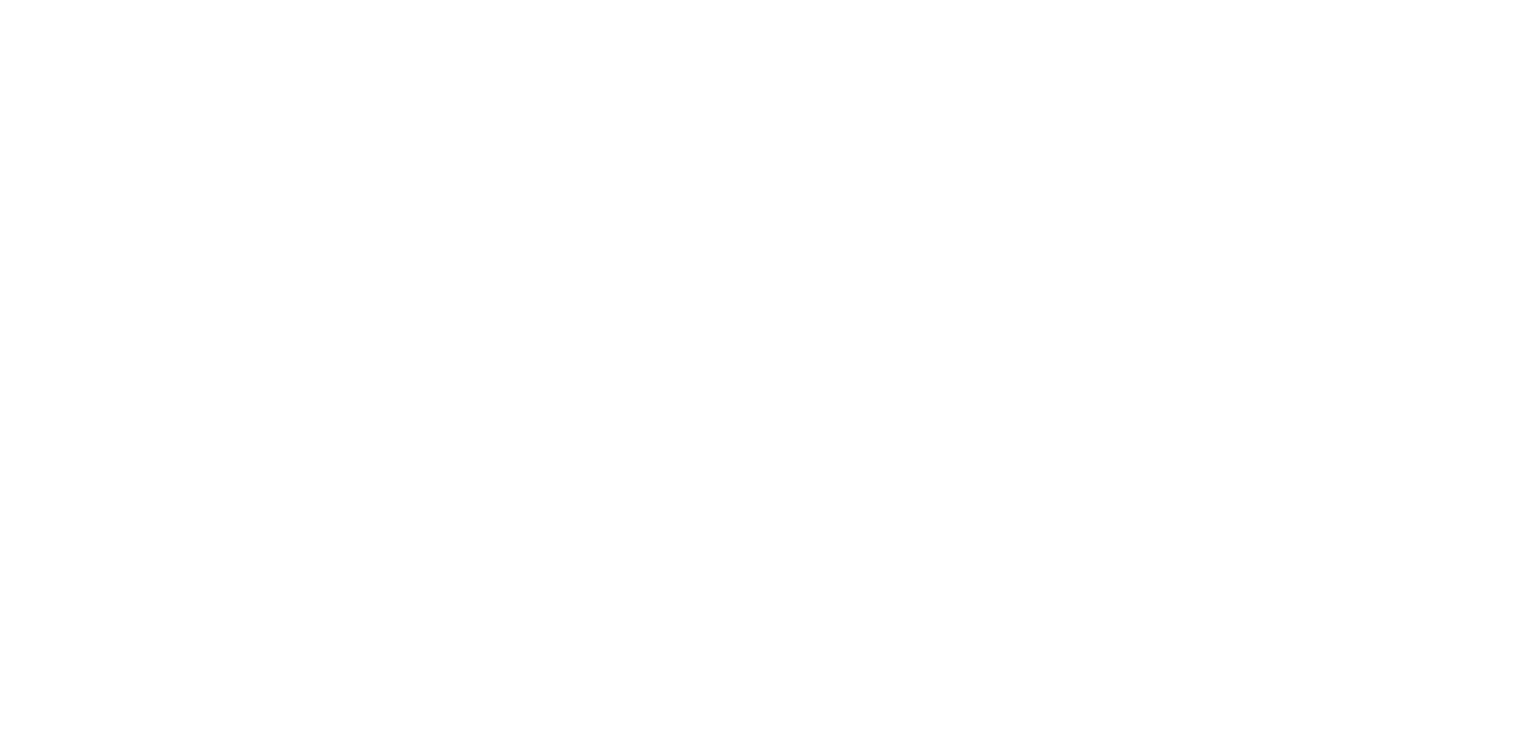 scroll, scrollTop: 0, scrollLeft: 0, axis: both 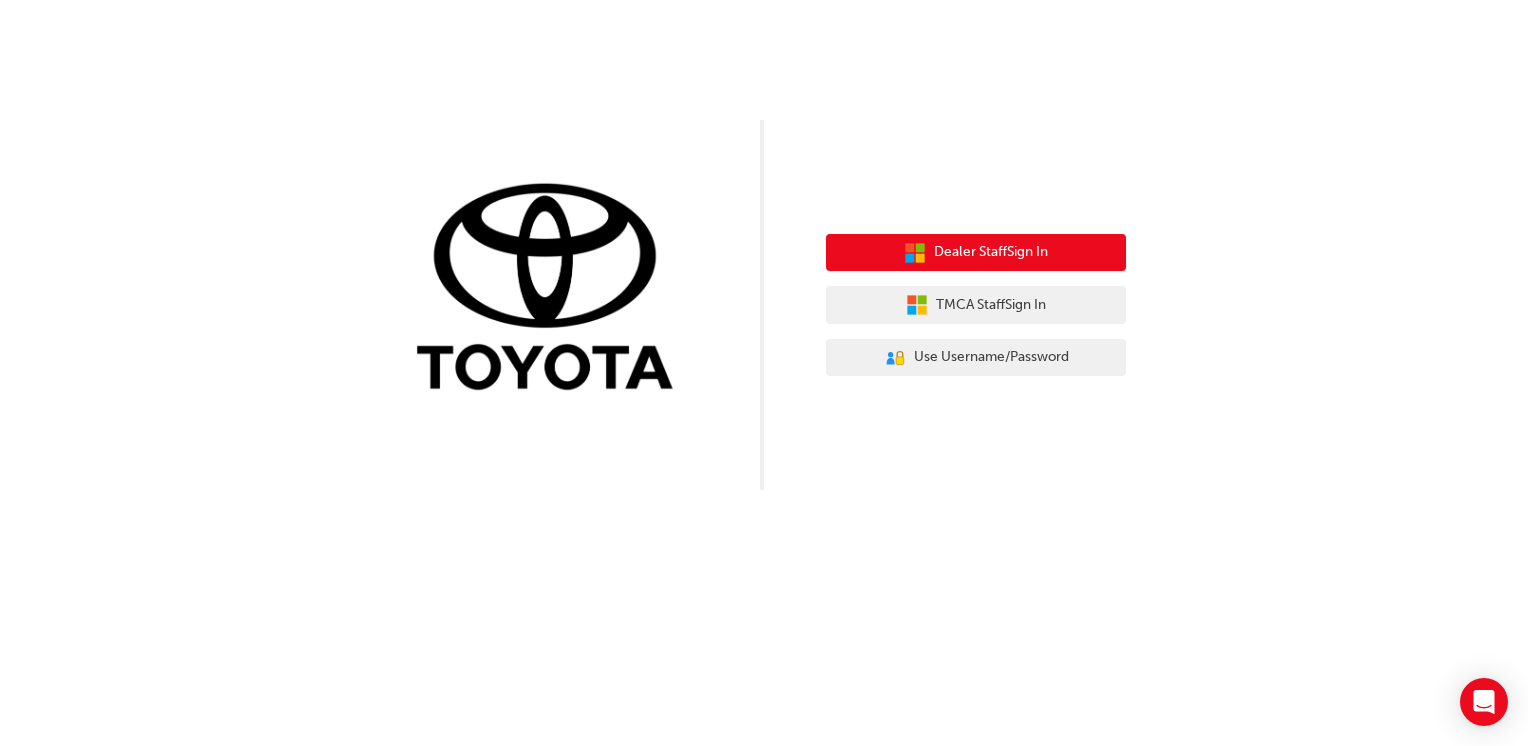 click on "Dealer Staff  Sign In" at bounding box center (976, 253) 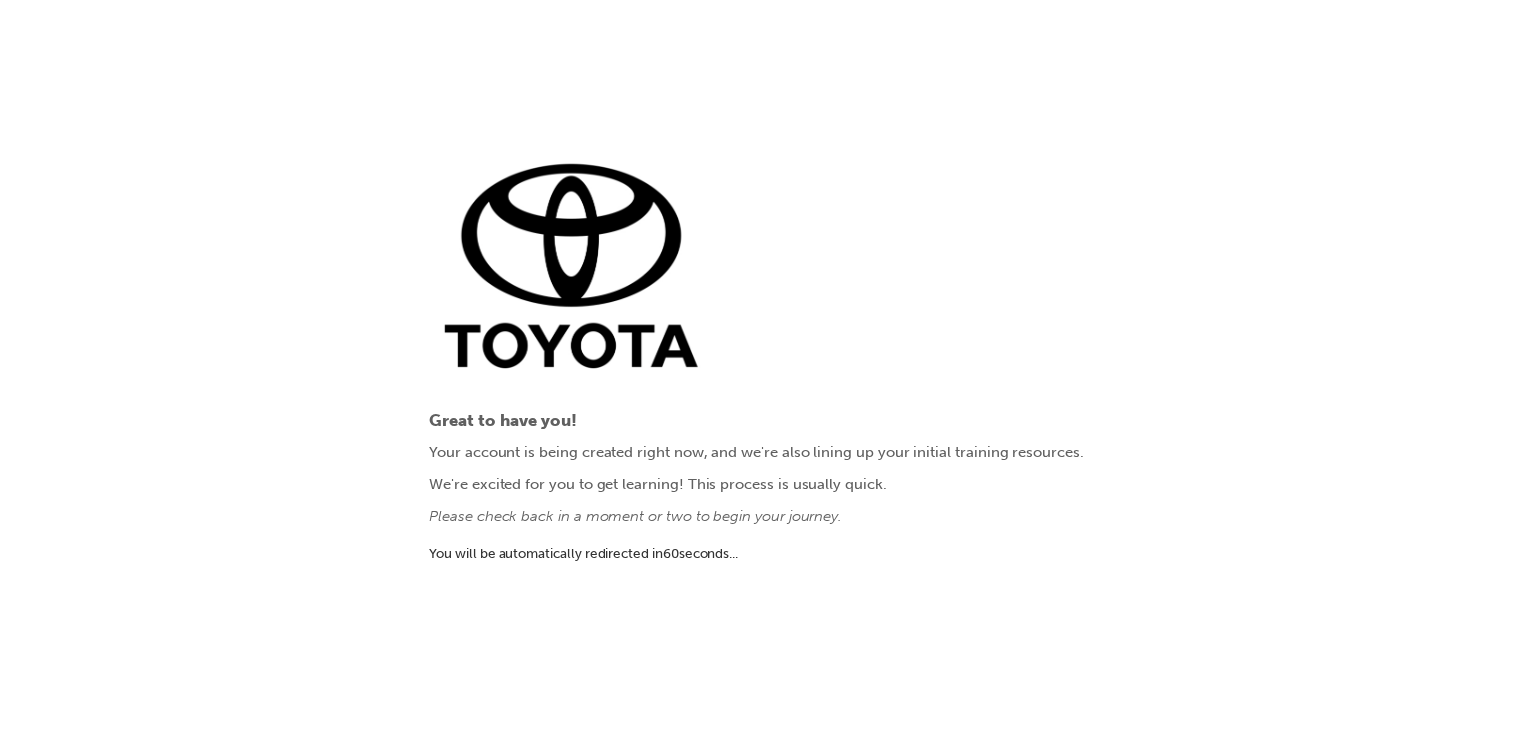 scroll, scrollTop: 0, scrollLeft: 0, axis: both 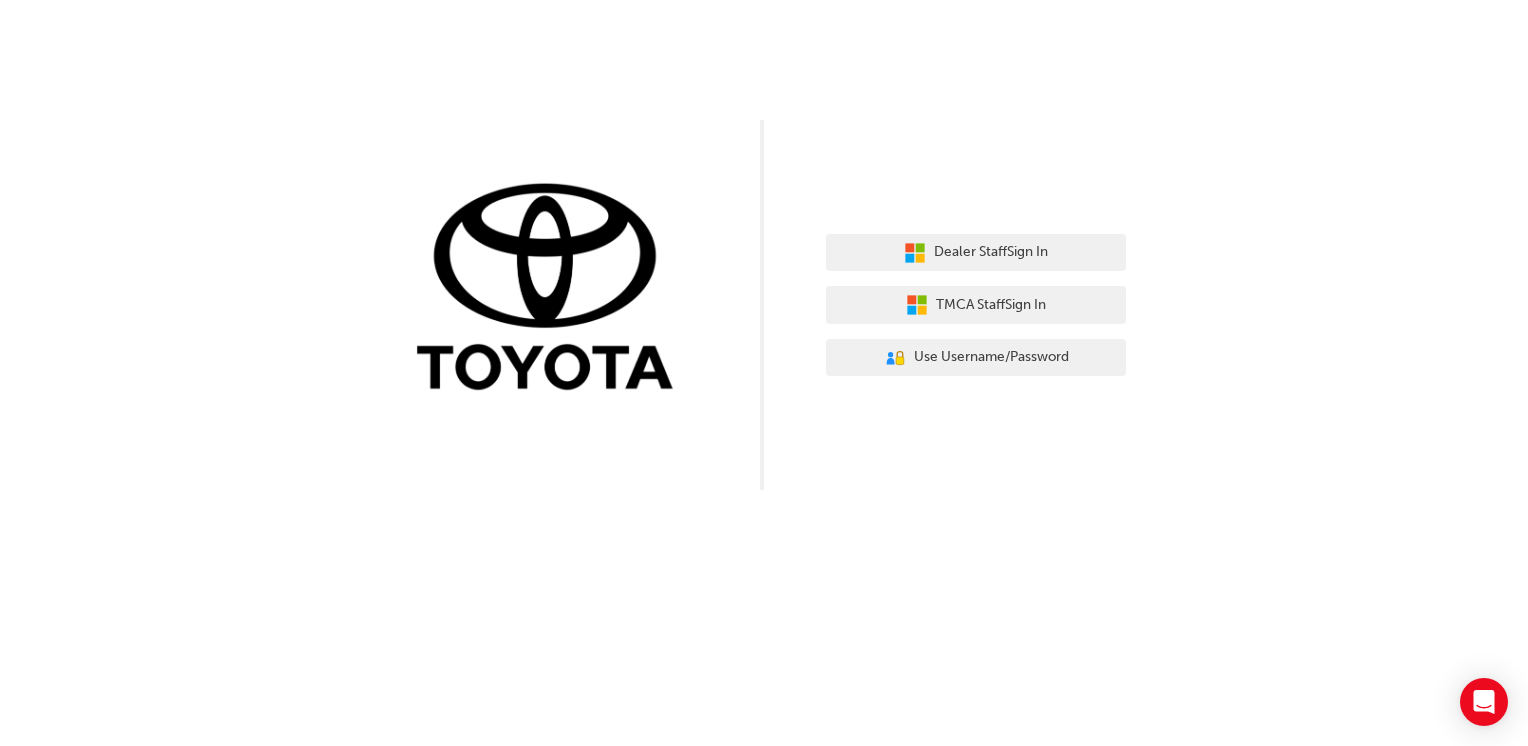 click on "Dealer Staff  Sign In TMCA Staff  Sign In User Authentication Icon - Blue Person, Gold Lock     Use Username/Password" at bounding box center [764, 245] 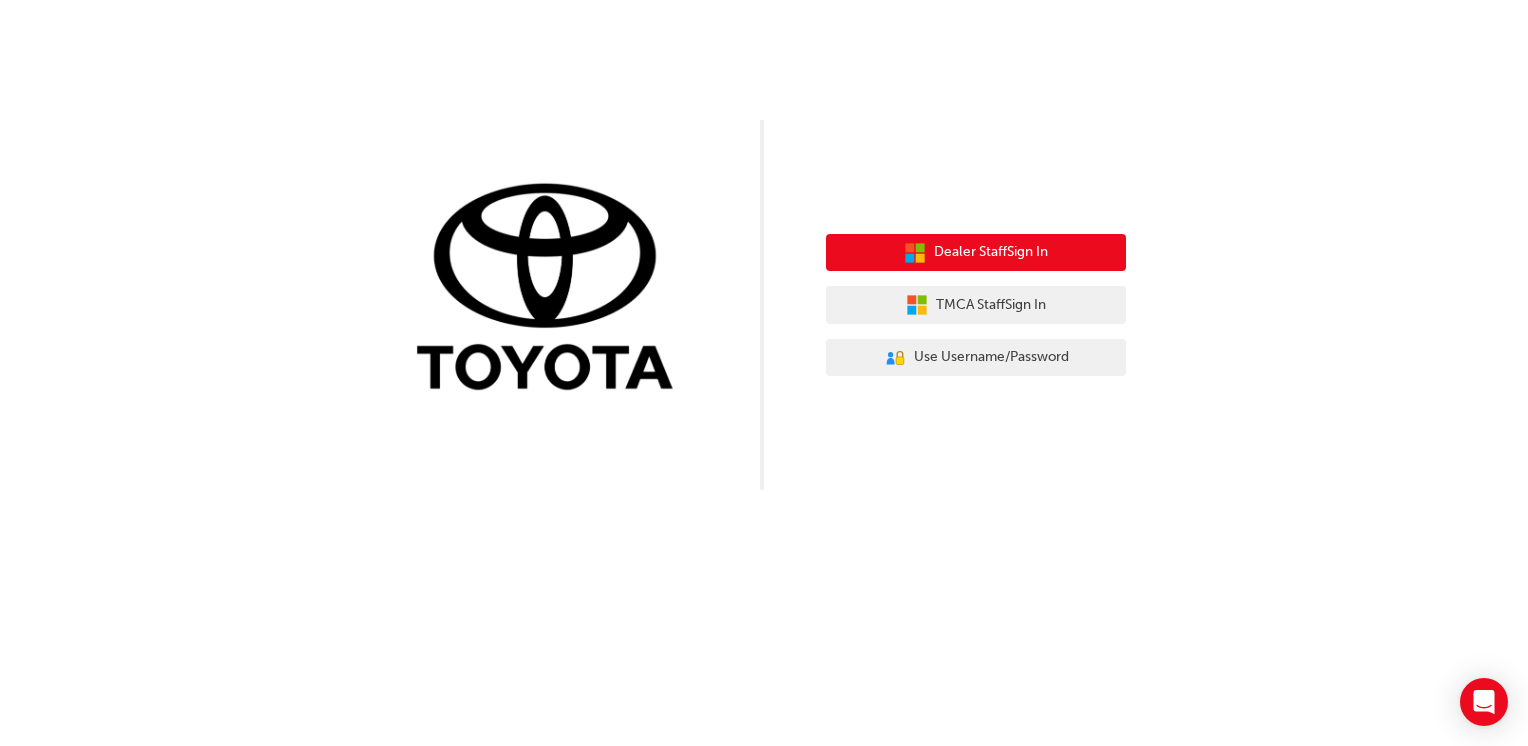 click on "Dealer Staff  Sign In" at bounding box center [991, 252] 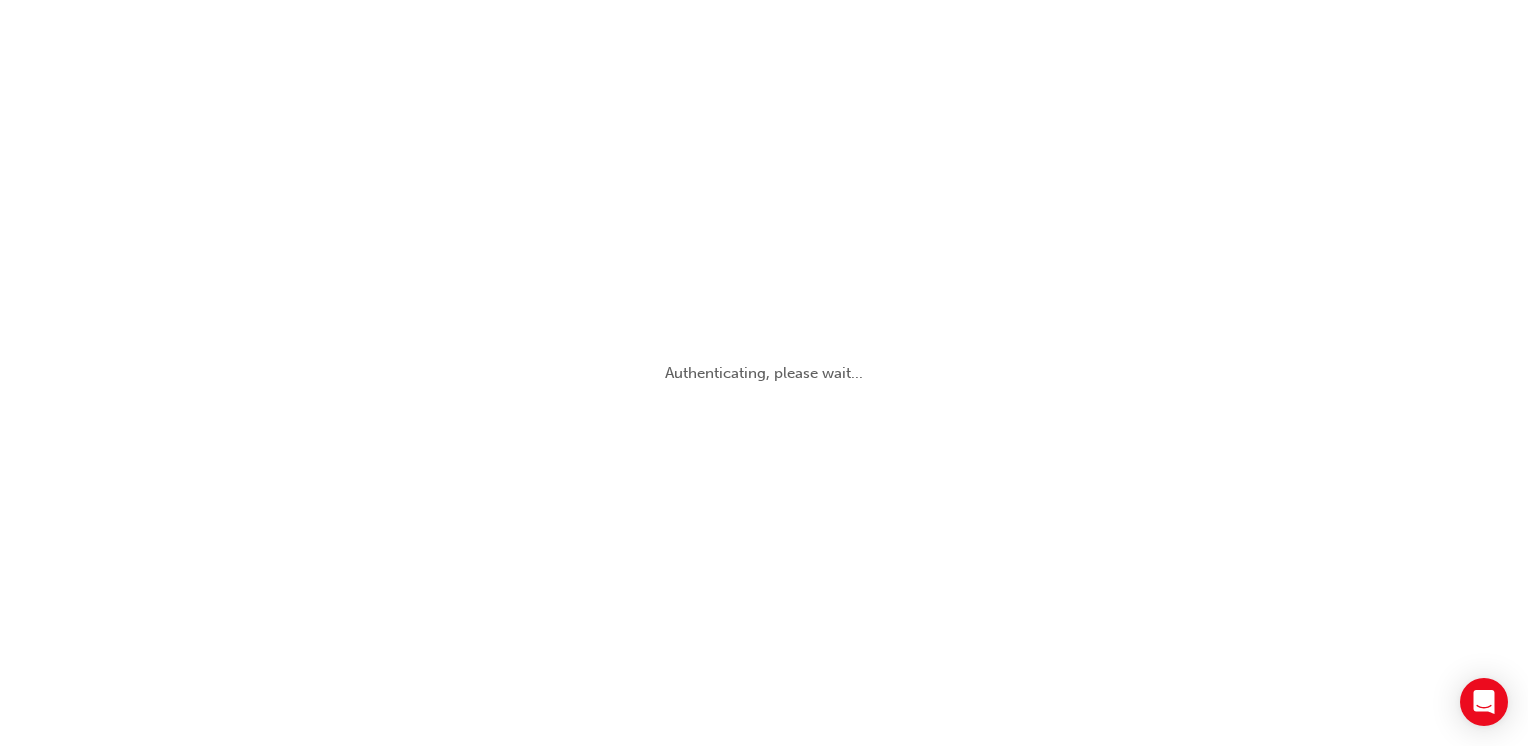 scroll, scrollTop: 0, scrollLeft: 0, axis: both 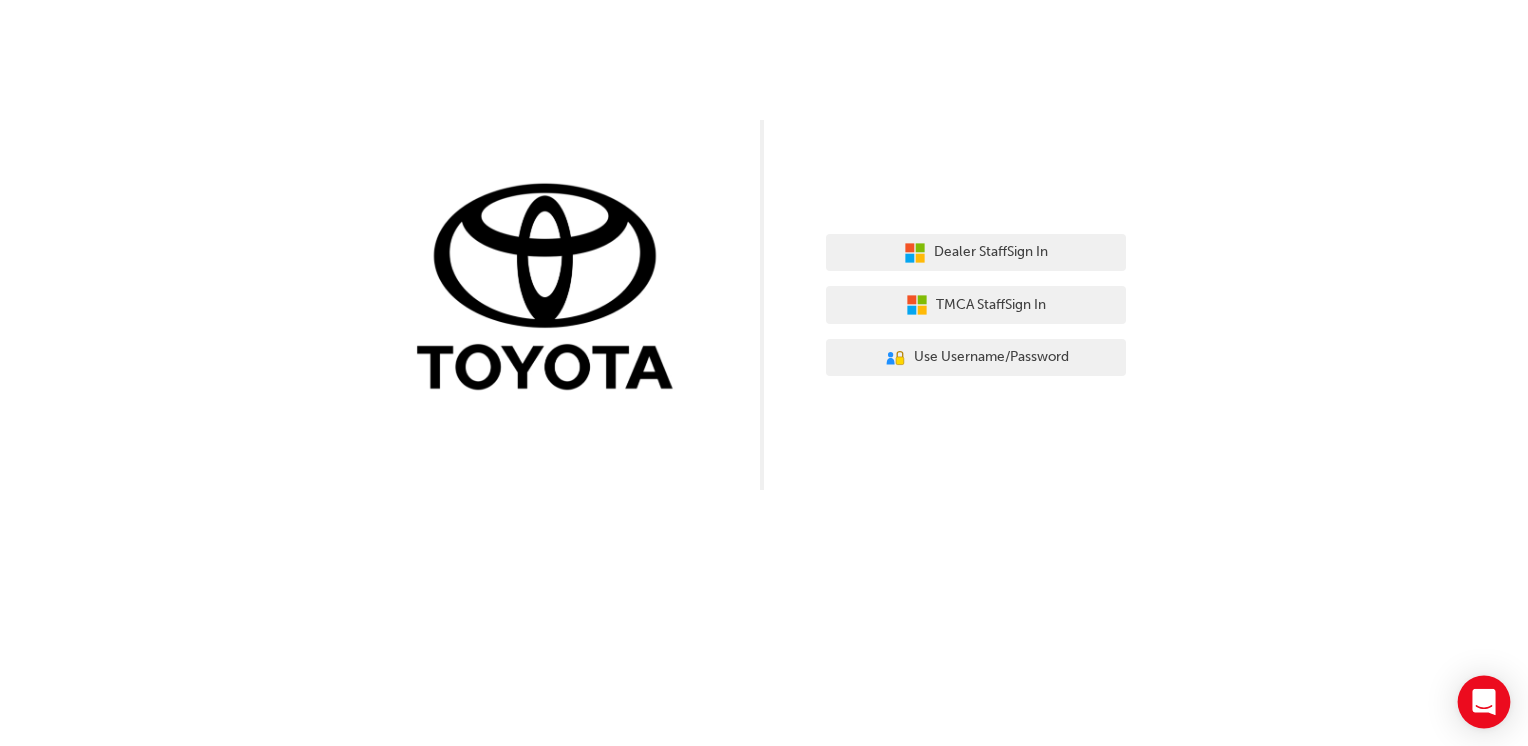 click 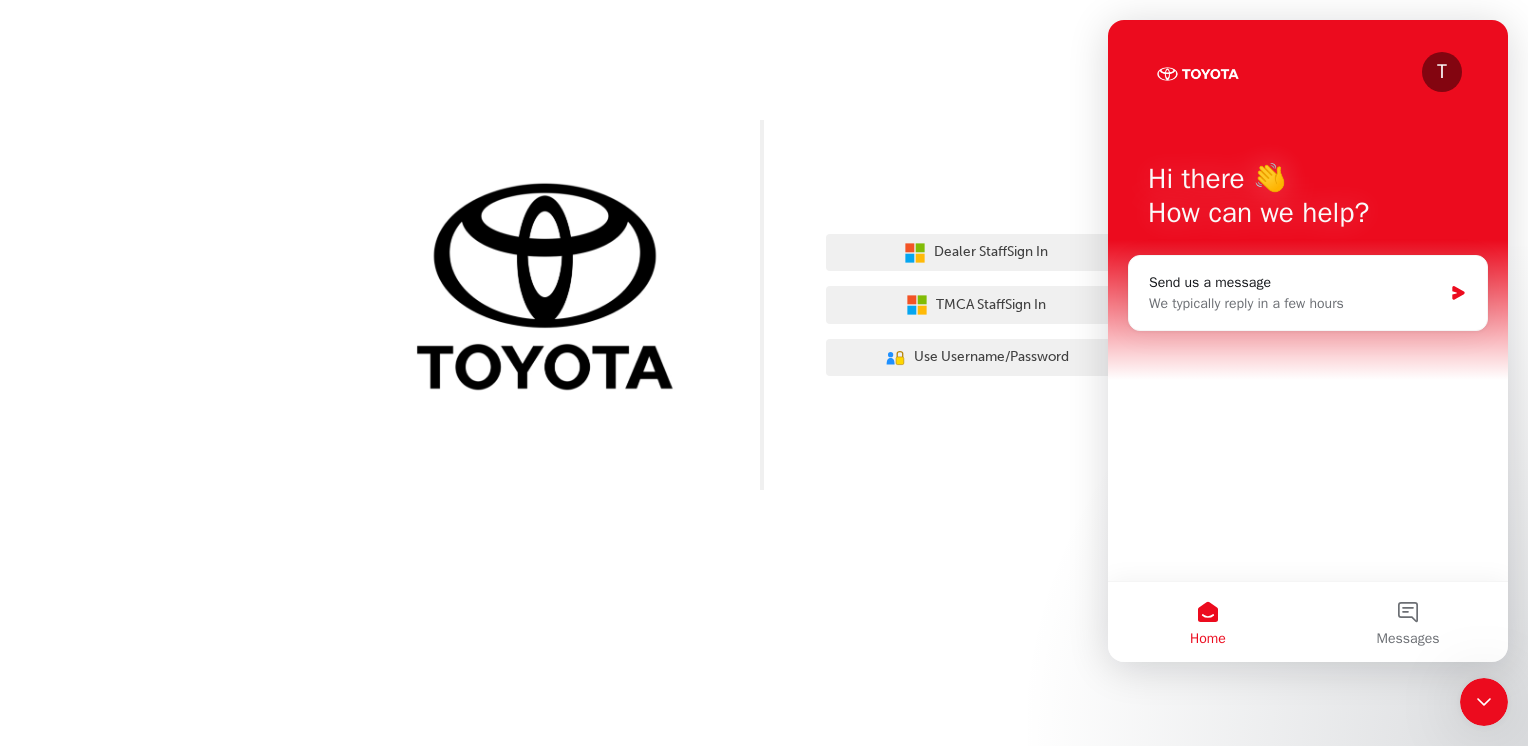 scroll, scrollTop: 0, scrollLeft: 0, axis: both 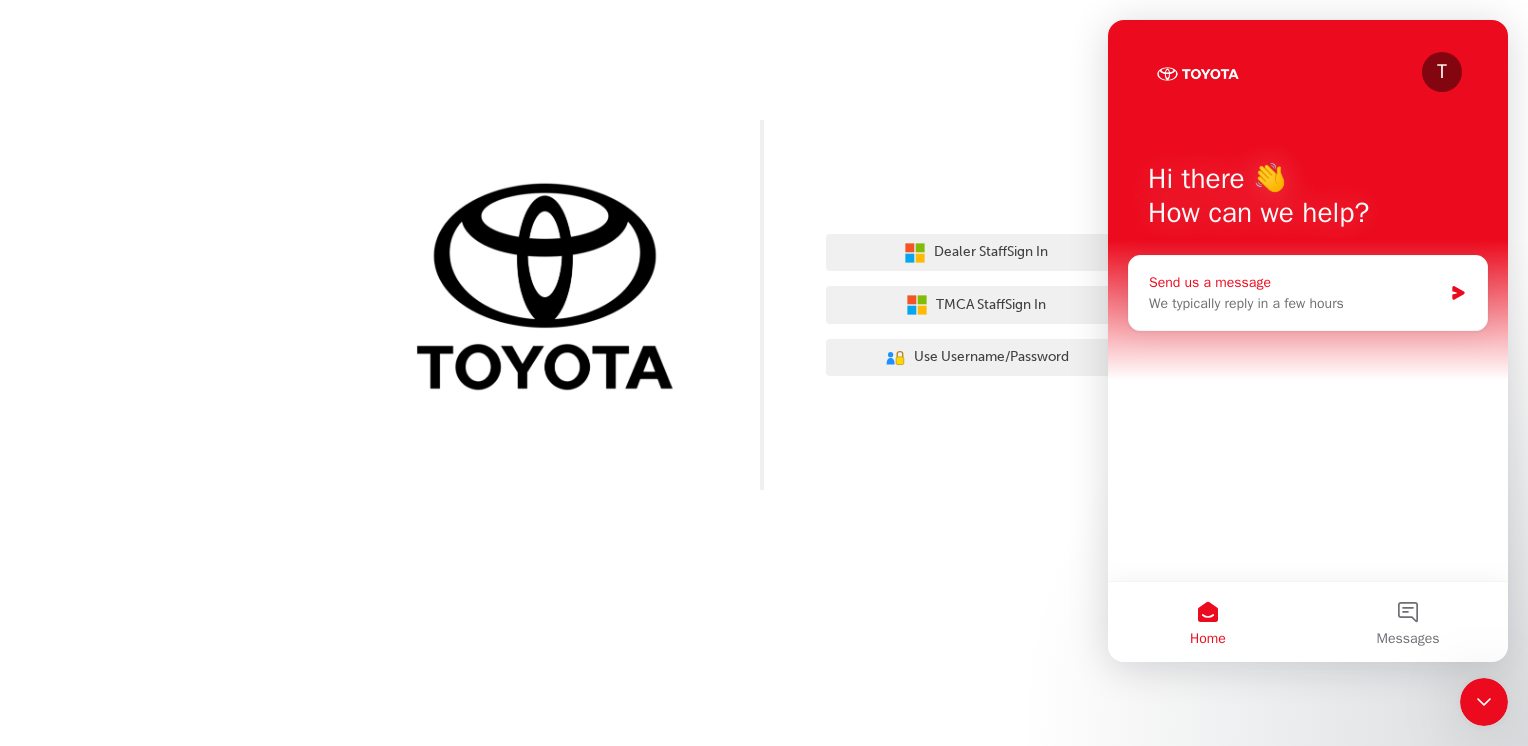 click on "We typically reply in a few hours" at bounding box center (1295, 303) 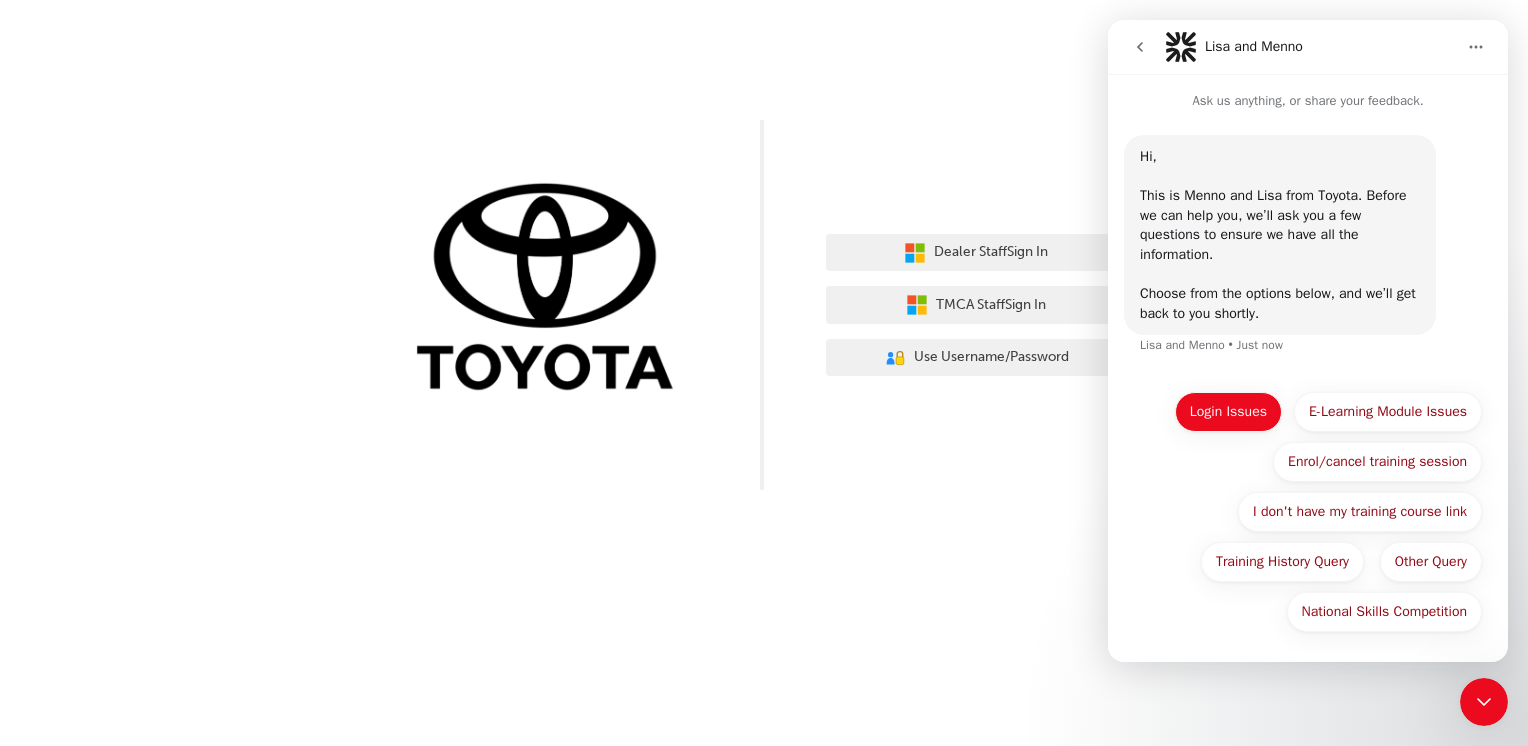 click on "Login Issues" at bounding box center (1228, 412) 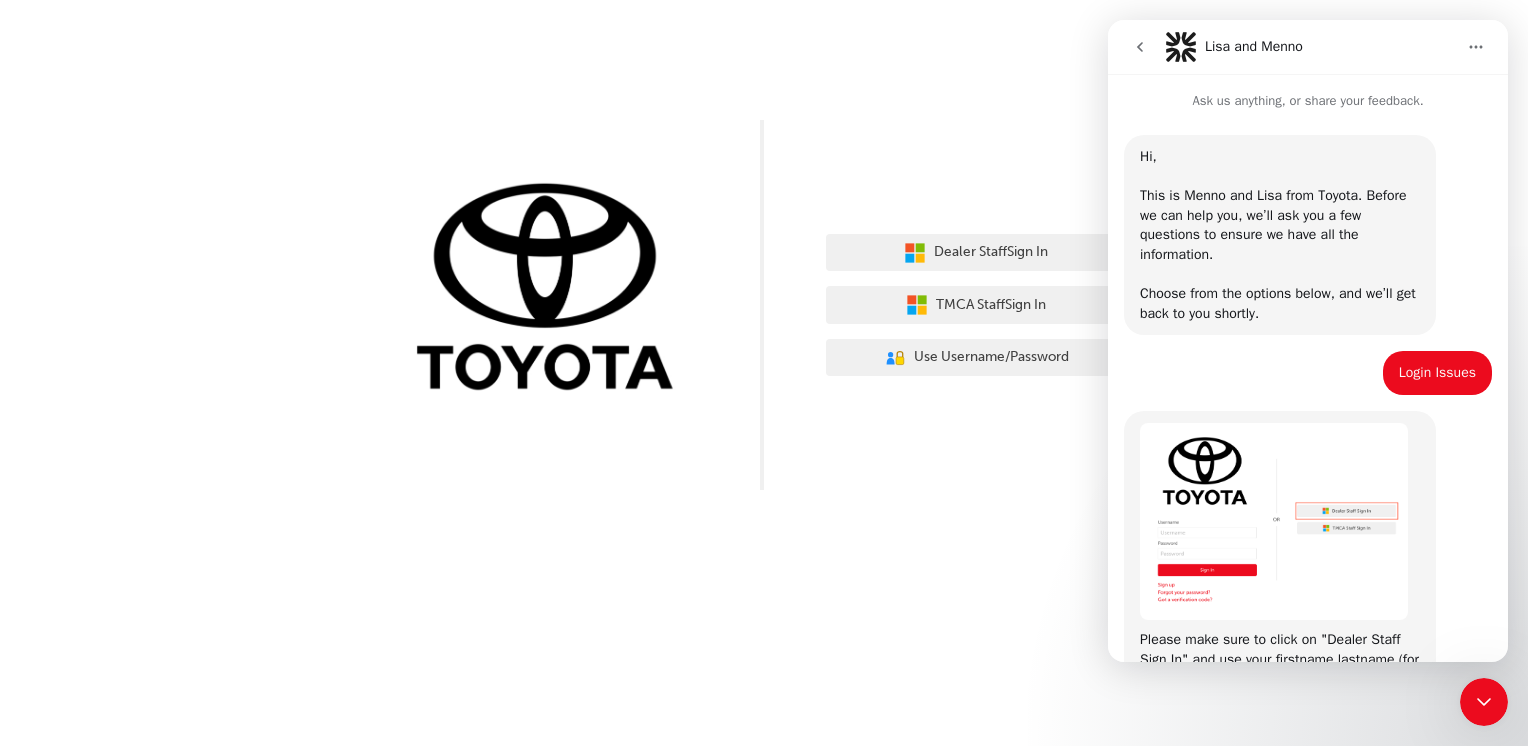 scroll, scrollTop: 180, scrollLeft: 0, axis: vertical 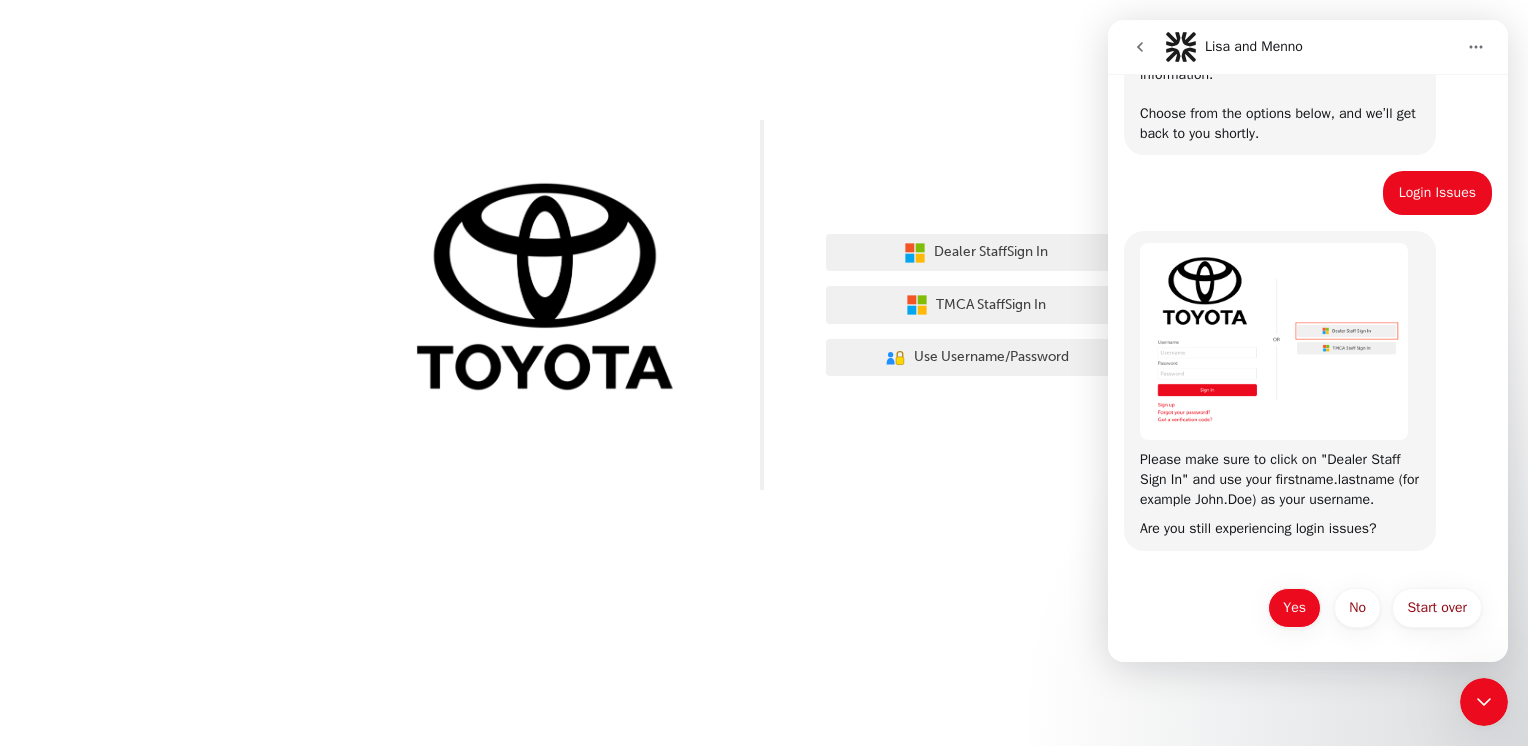 click on "Yes" at bounding box center [1294, 608] 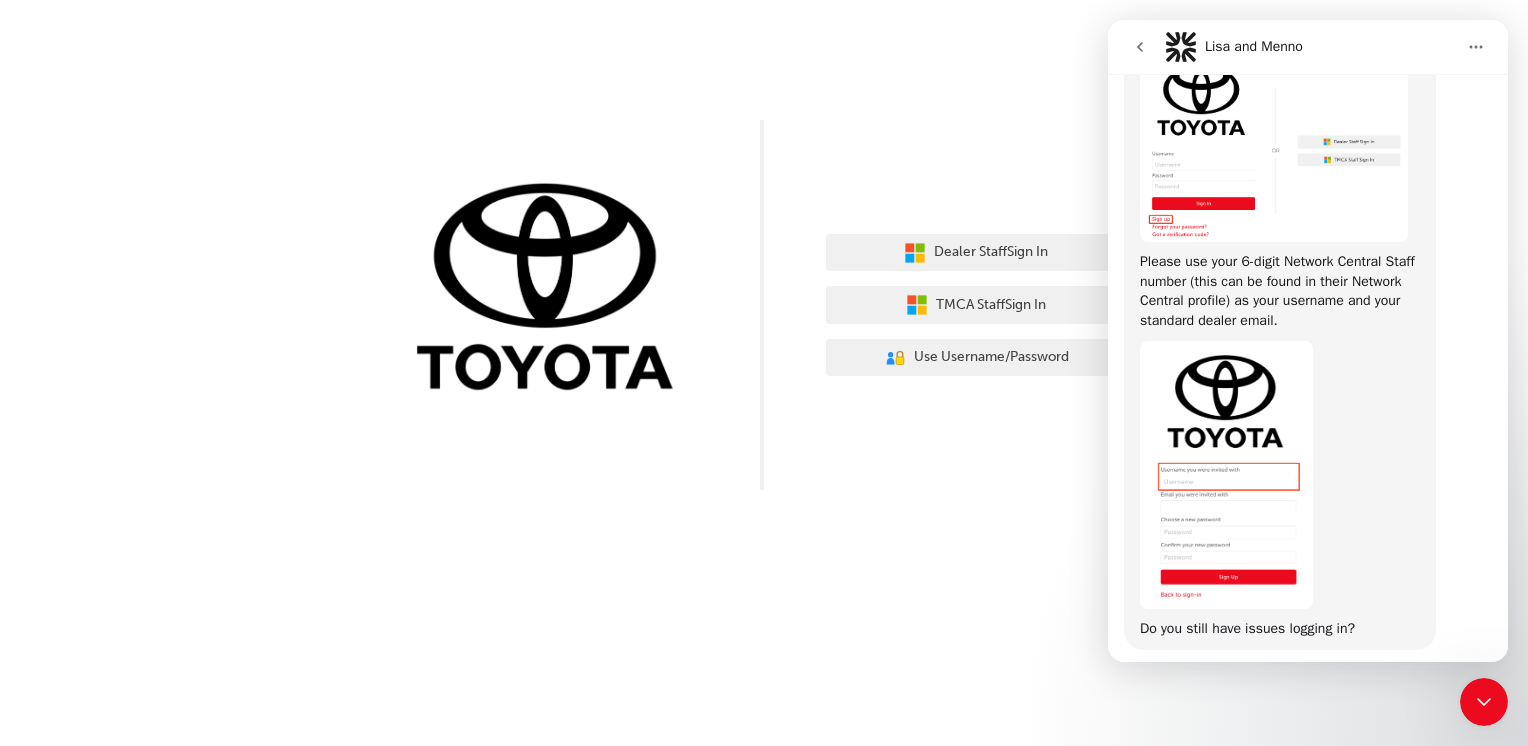 scroll, scrollTop: 732, scrollLeft: 0, axis: vertical 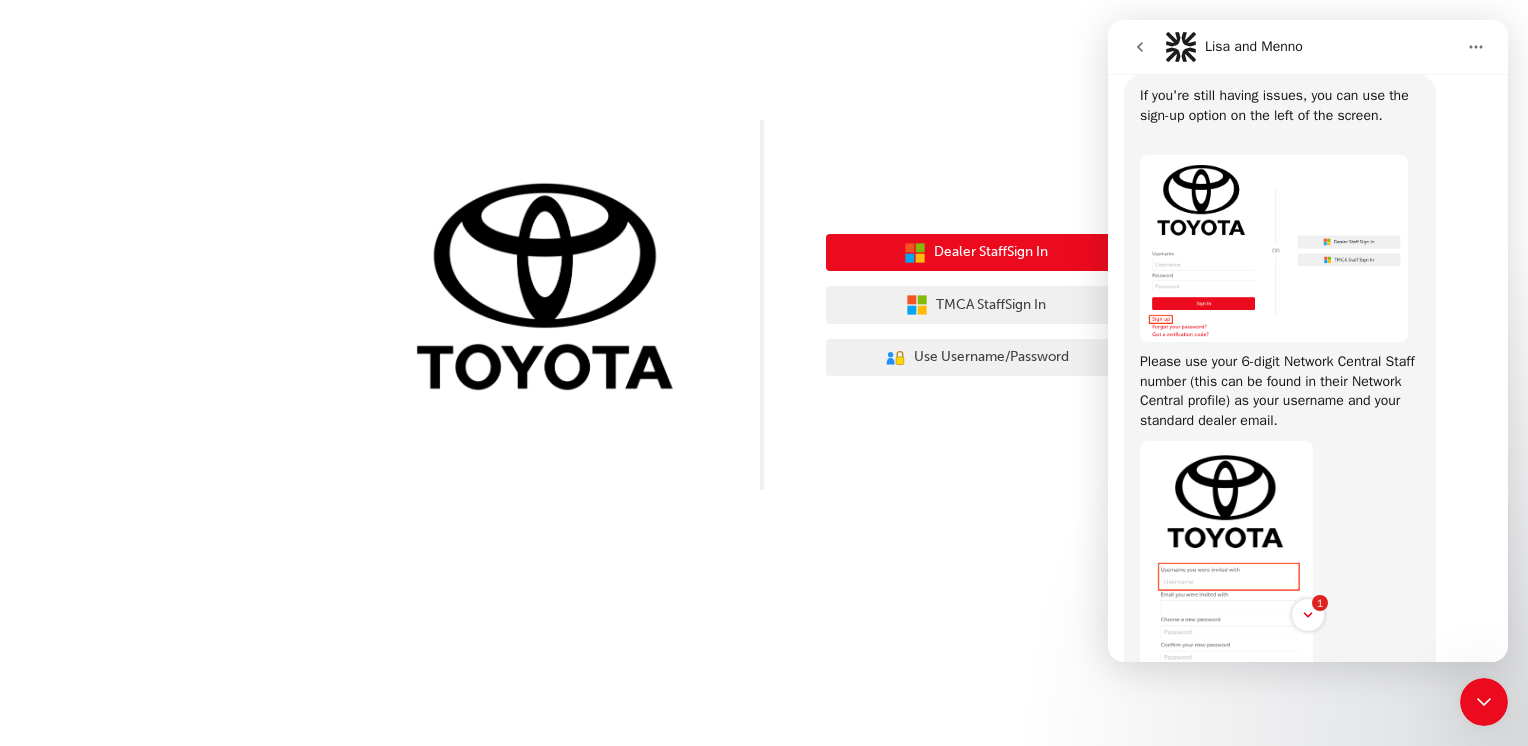 click on "Dealer Staff  Sign In" at bounding box center [991, 252] 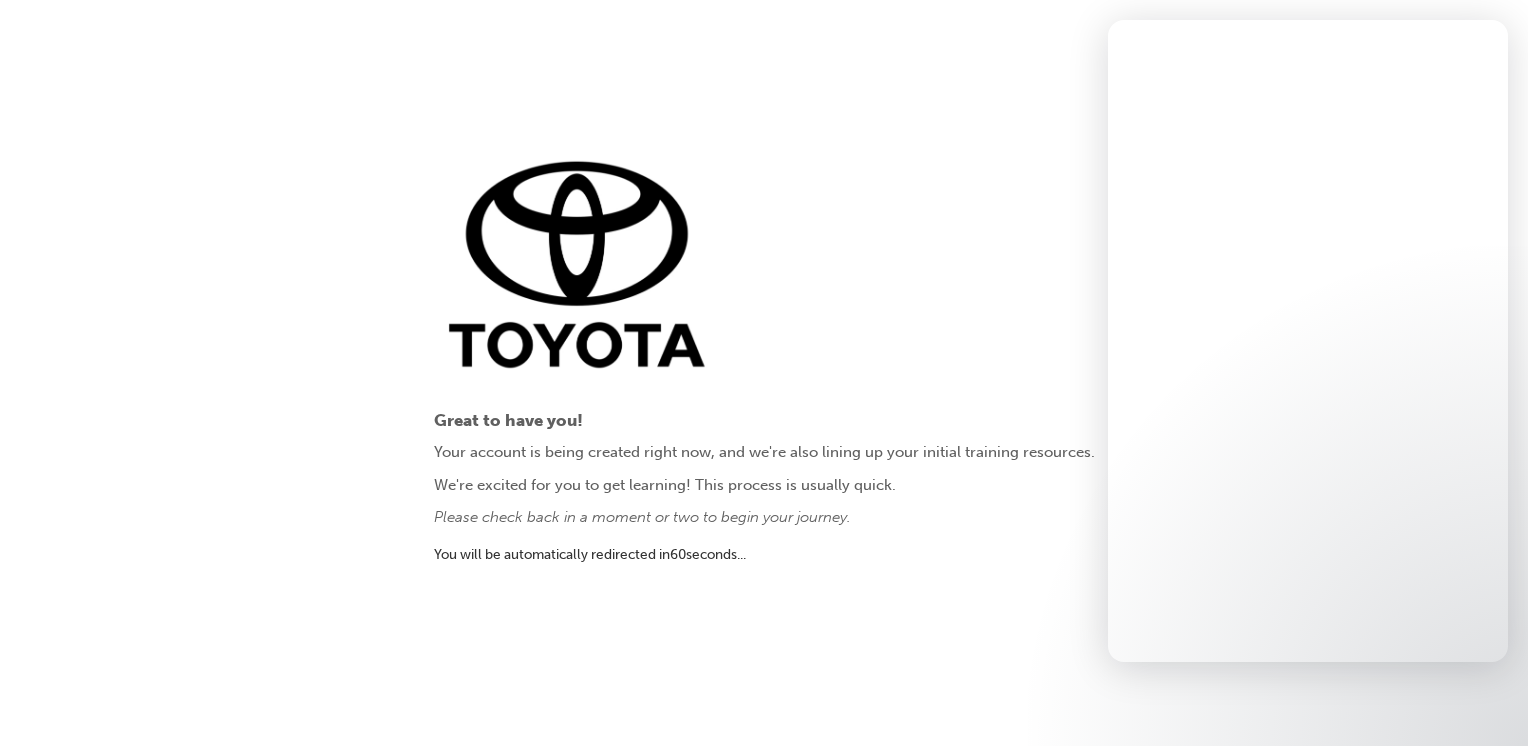 scroll, scrollTop: 0, scrollLeft: 0, axis: both 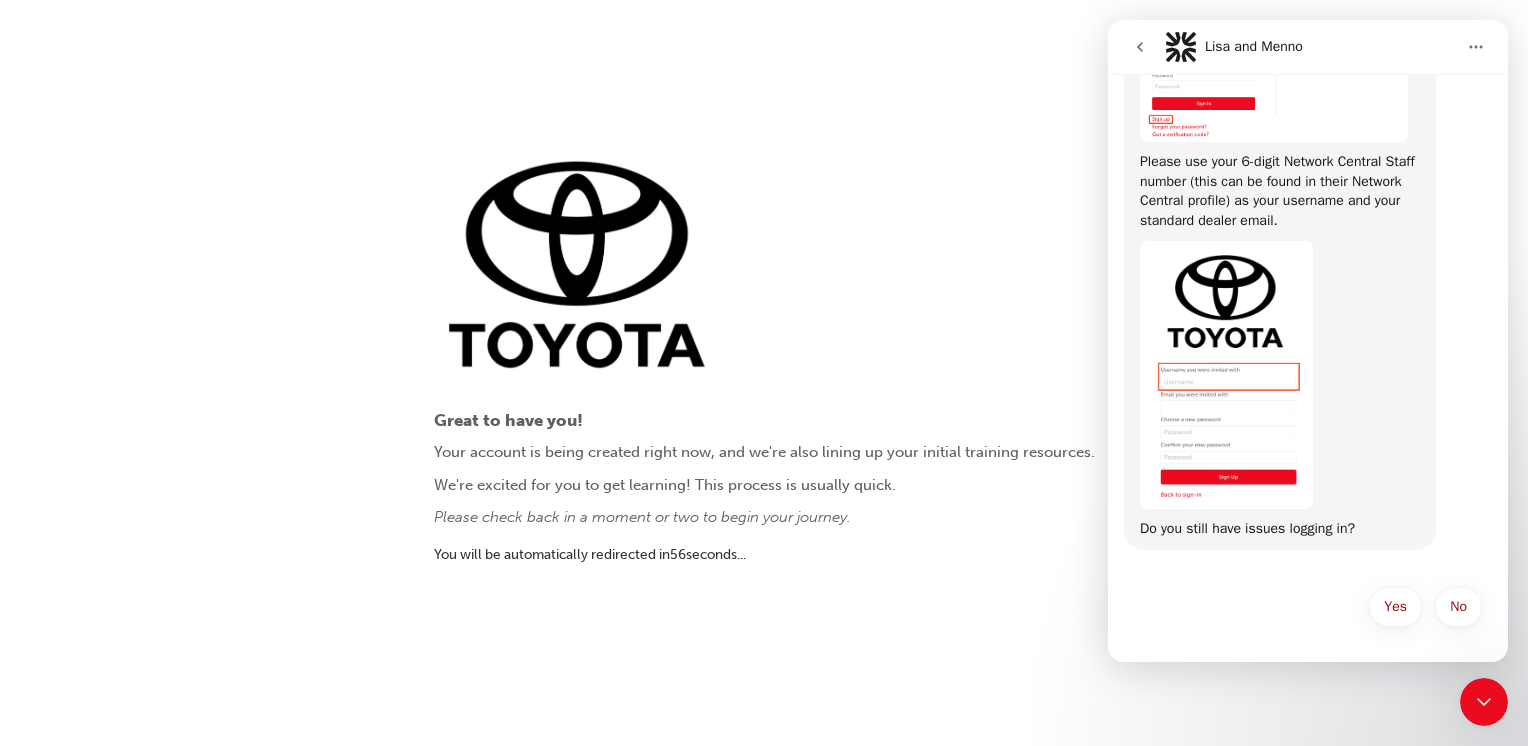 click on "Great to have you! Your account is being created right now, and we're also lining up your initial training resources. We're excited for you to get learning! This process is usually quick. Please check back in a moment or two to begin your journey. You will be automatically redirected in  56  second s ..." at bounding box center (764, 372) 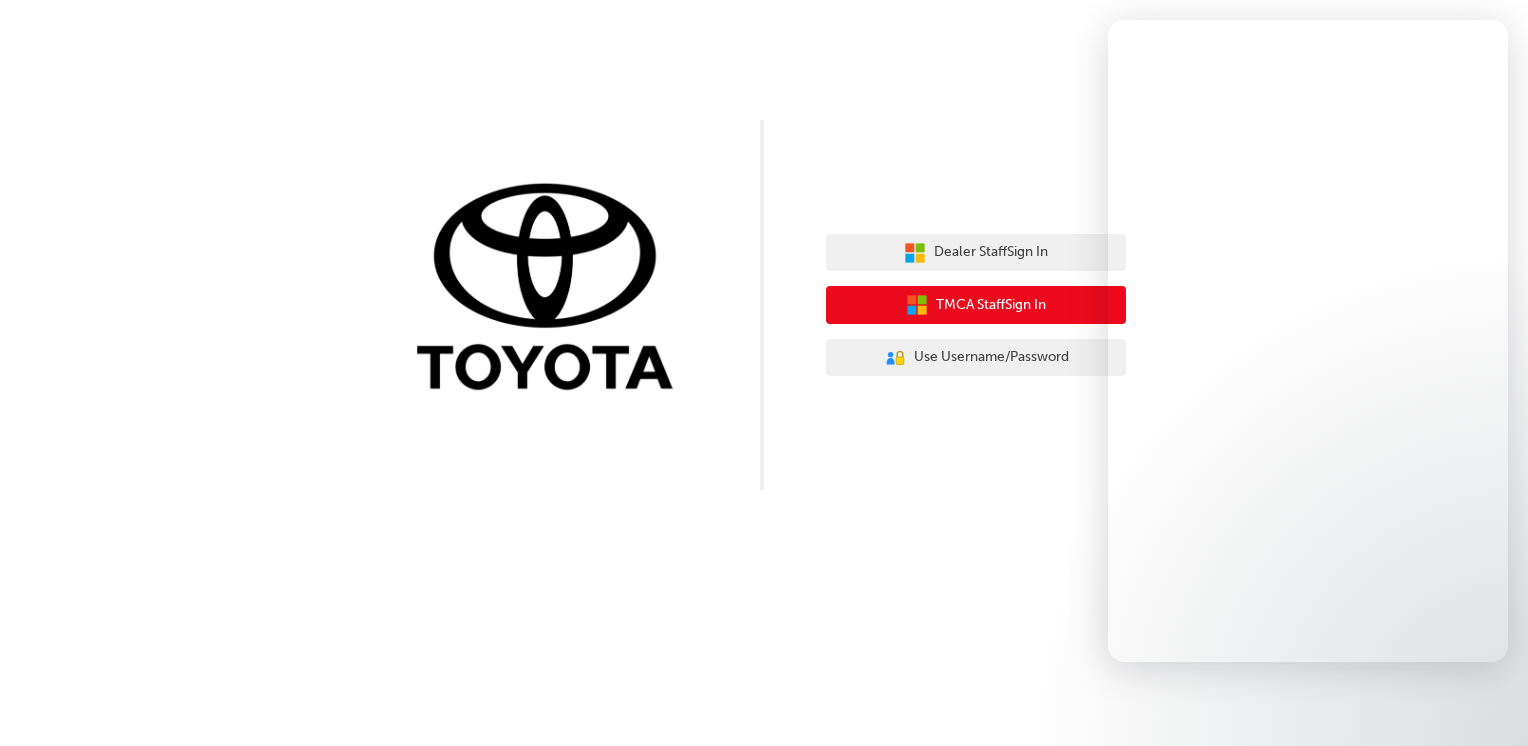 scroll, scrollTop: 0, scrollLeft: 0, axis: both 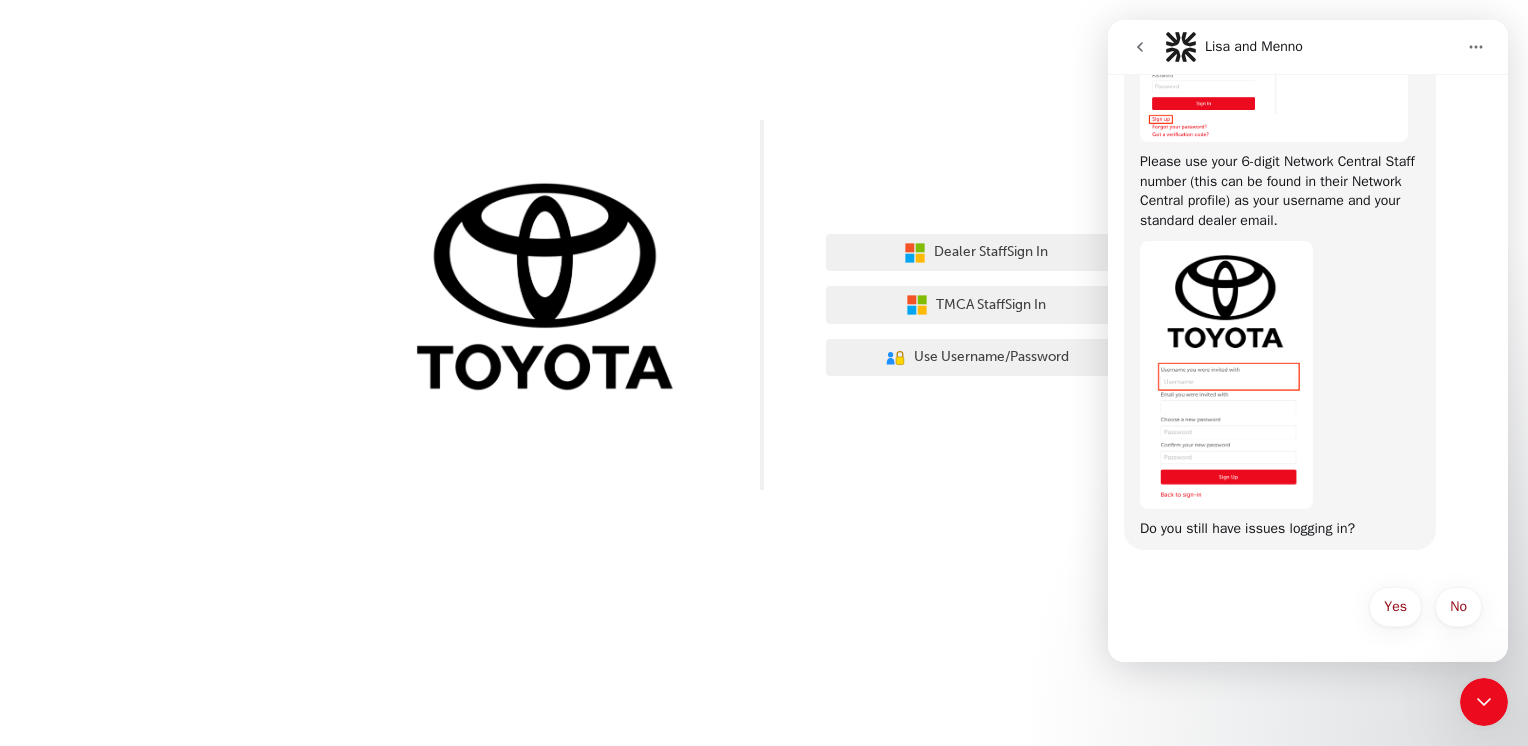 click at bounding box center (1274, 48) 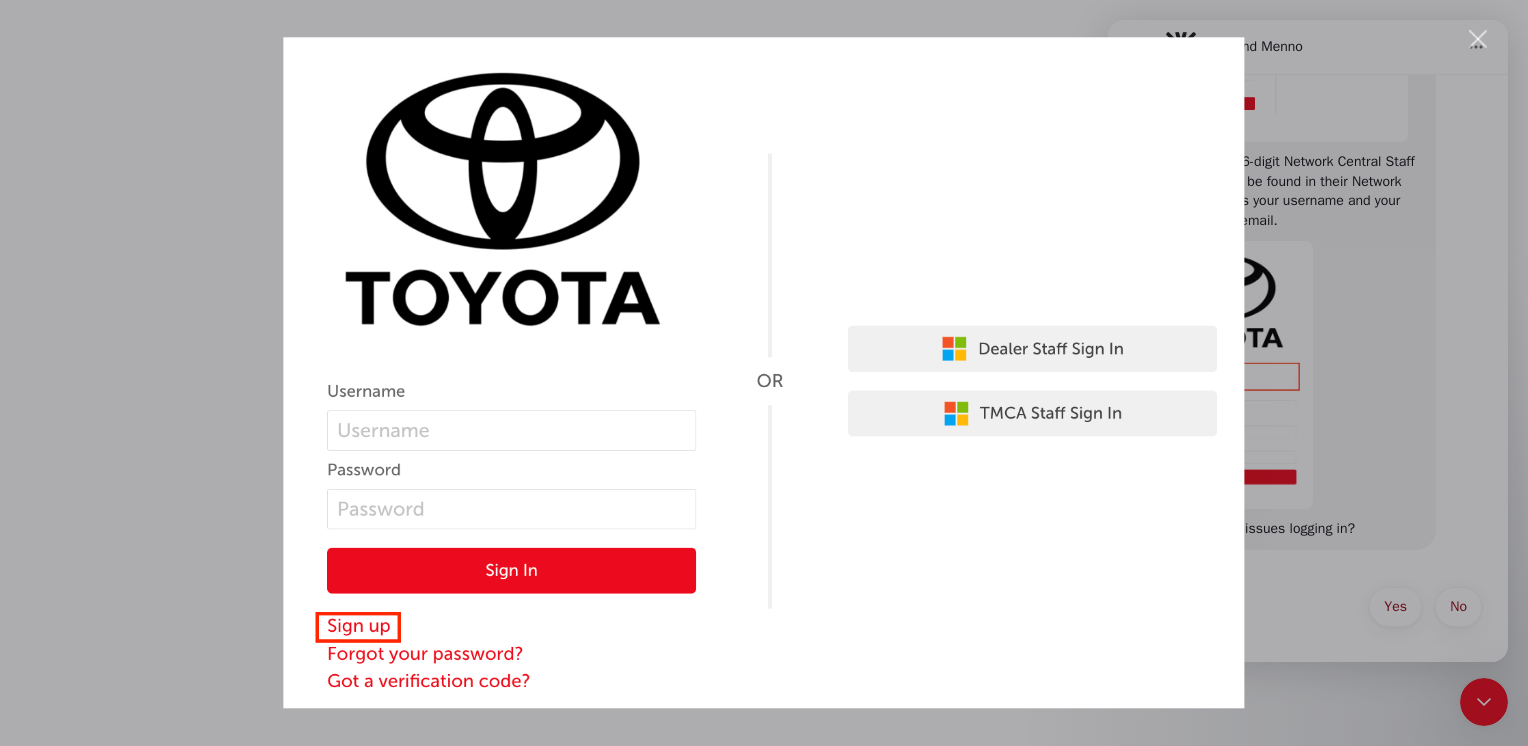 scroll, scrollTop: 0, scrollLeft: 0, axis: both 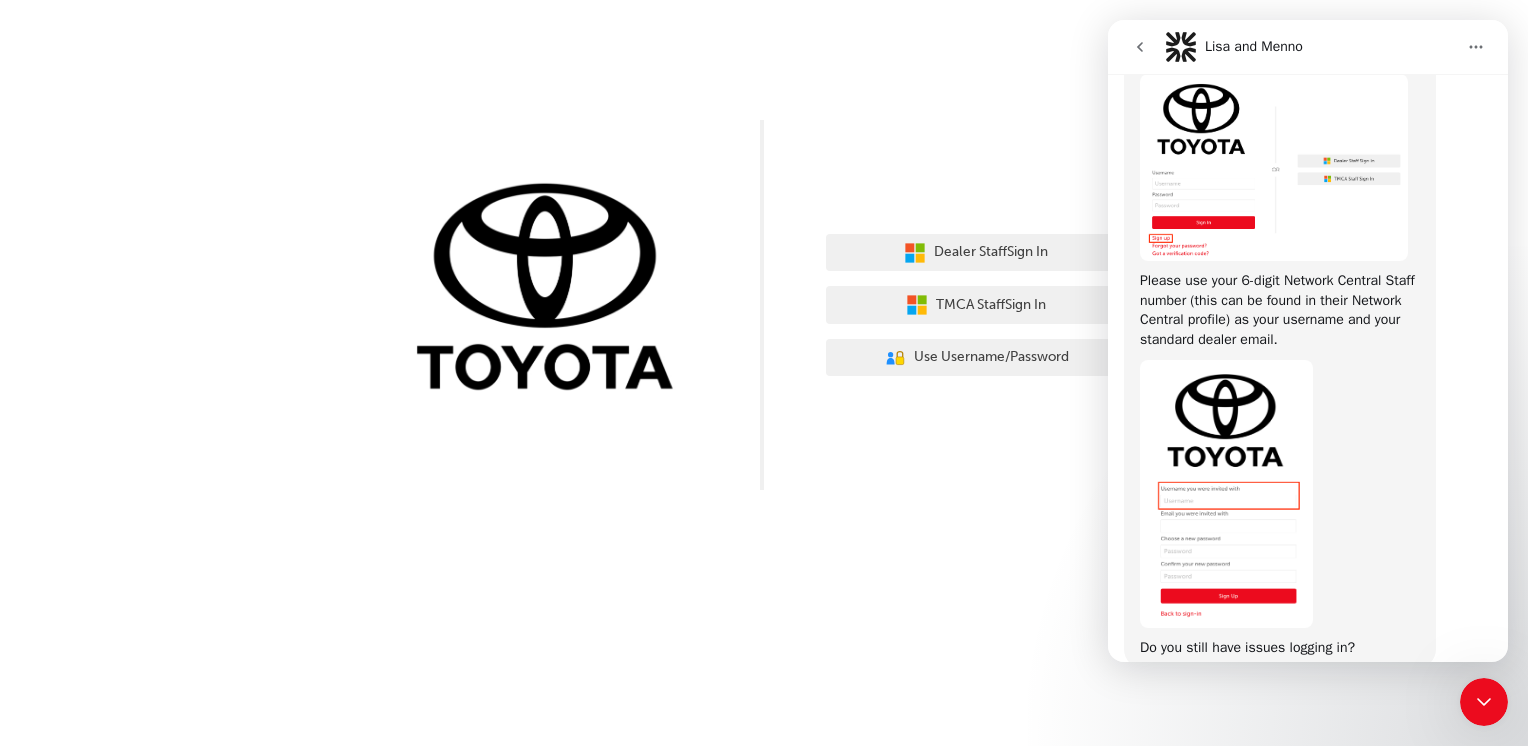 click at bounding box center [1274, 167] 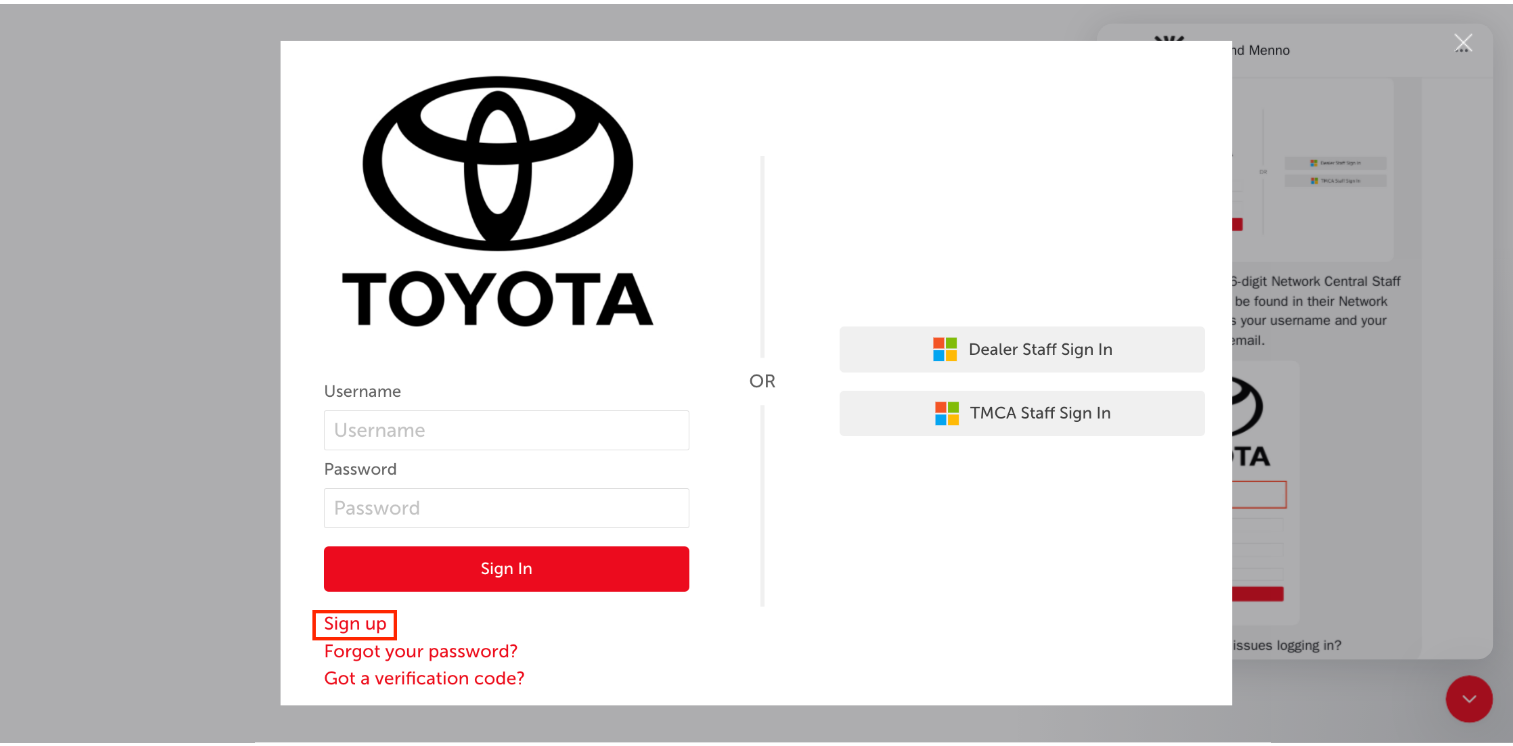 scroll, scrollTop: 0, scrollLeft: 0, axis: both 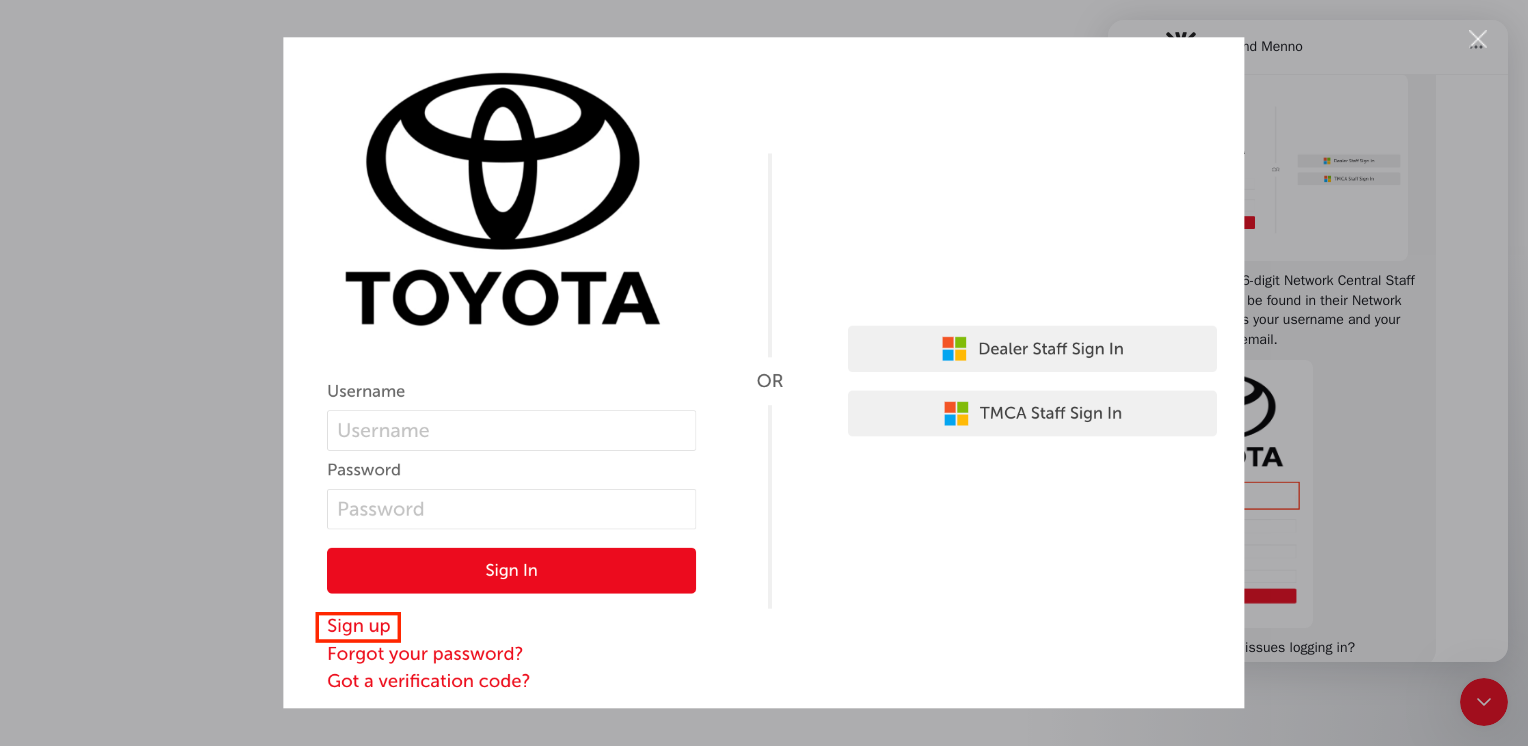 click at bounding box center [764, 373] 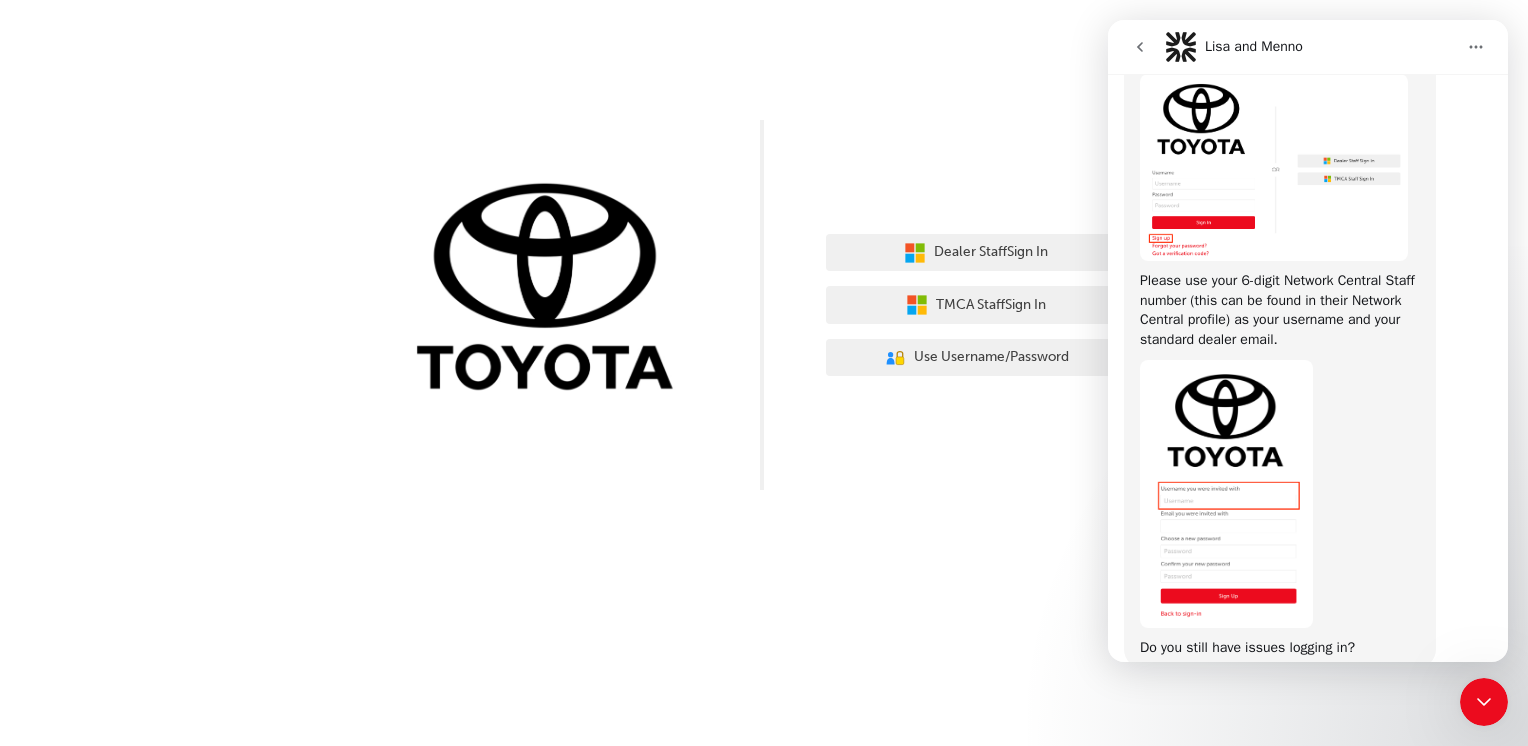 click at bounding box center (552, 289) 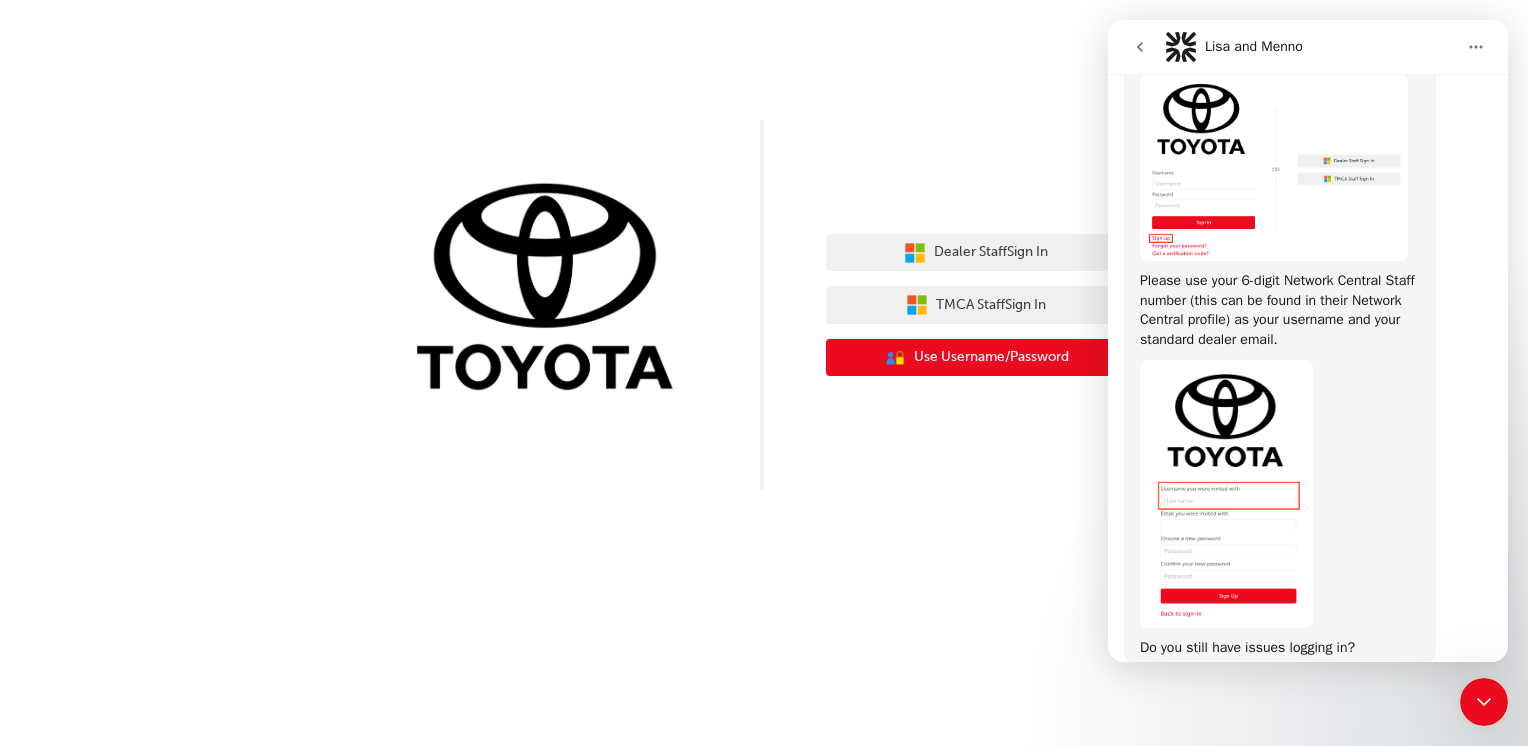 click on "Use Username/Password" at bounding box center (991, 357) 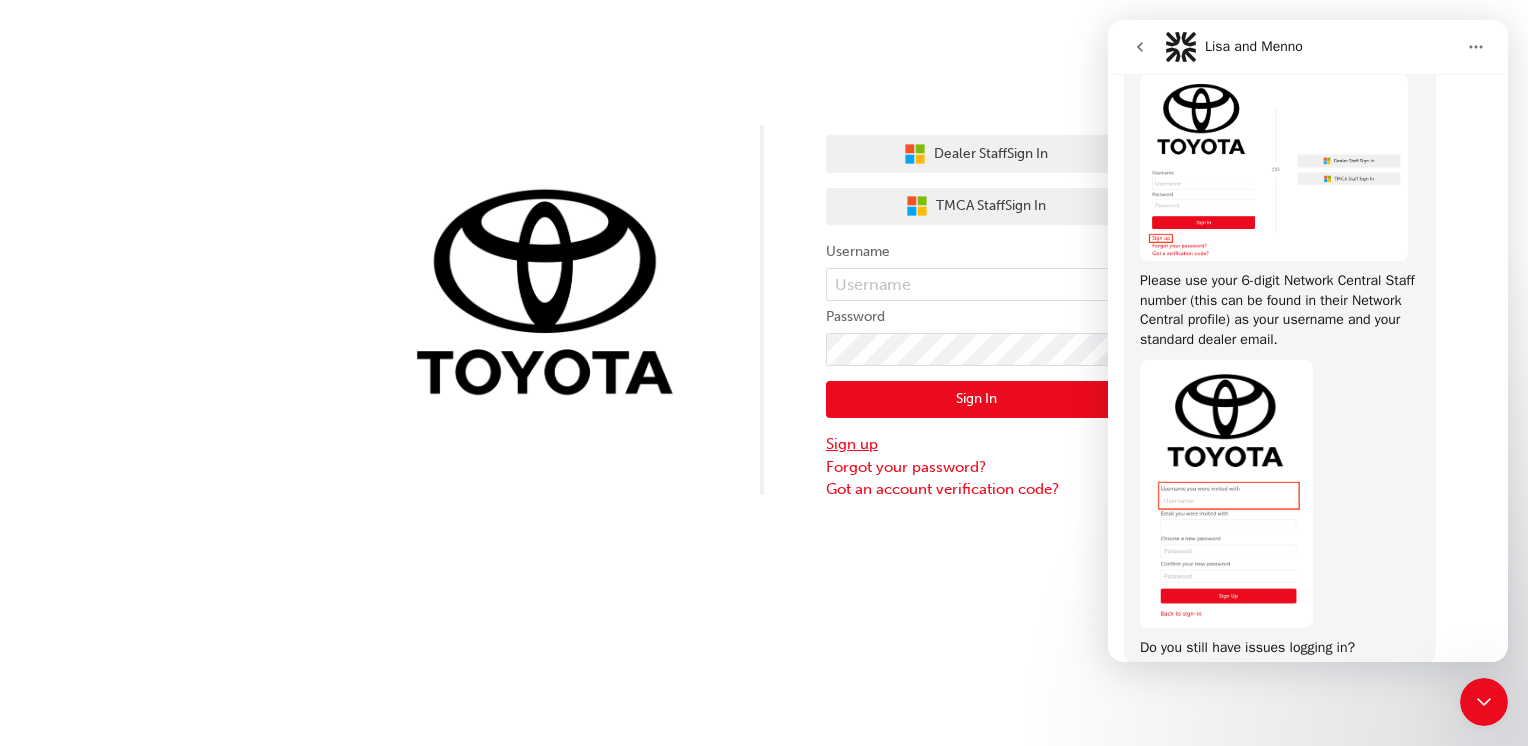 click on "Sign up" at bounding box center [976, 444] 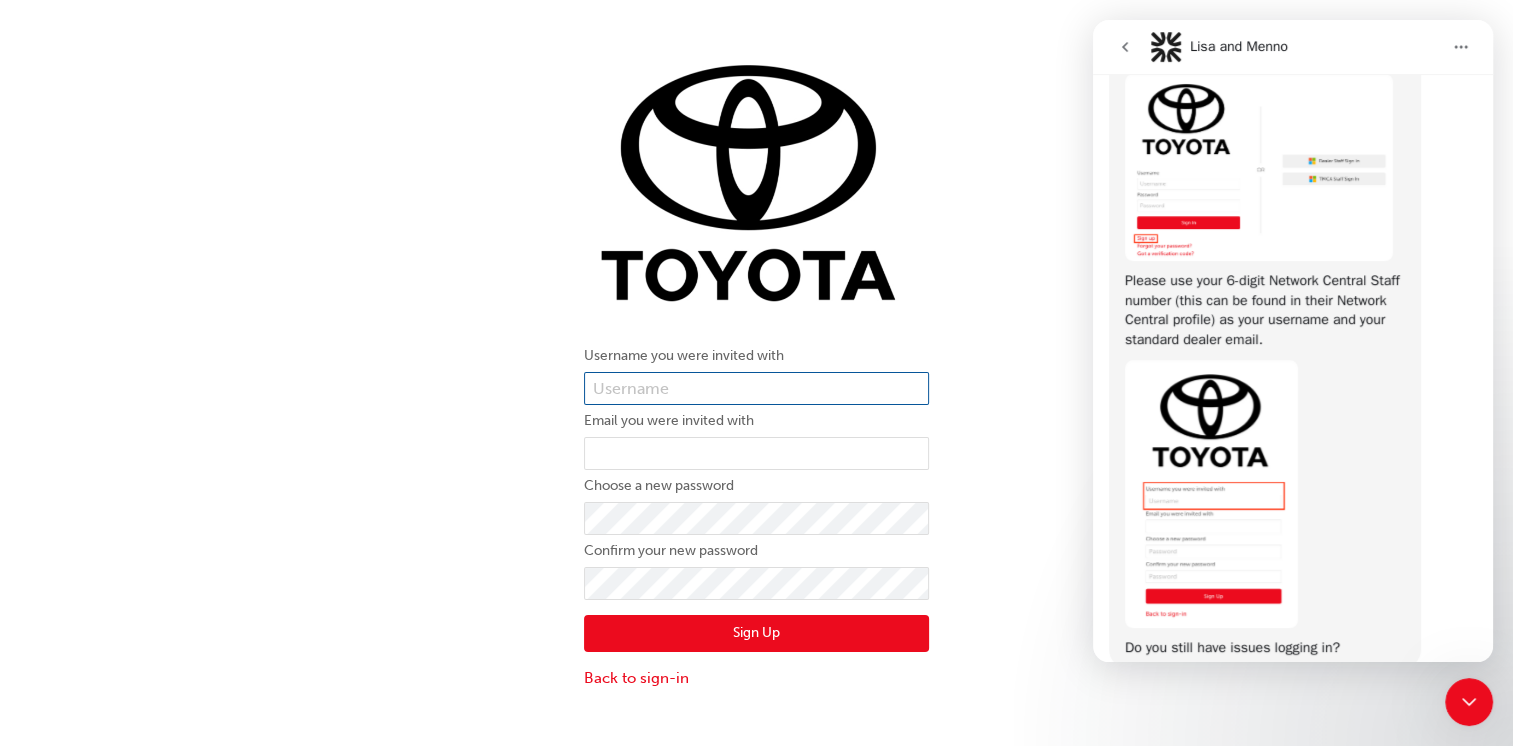 click at bounding box center (756, 389) 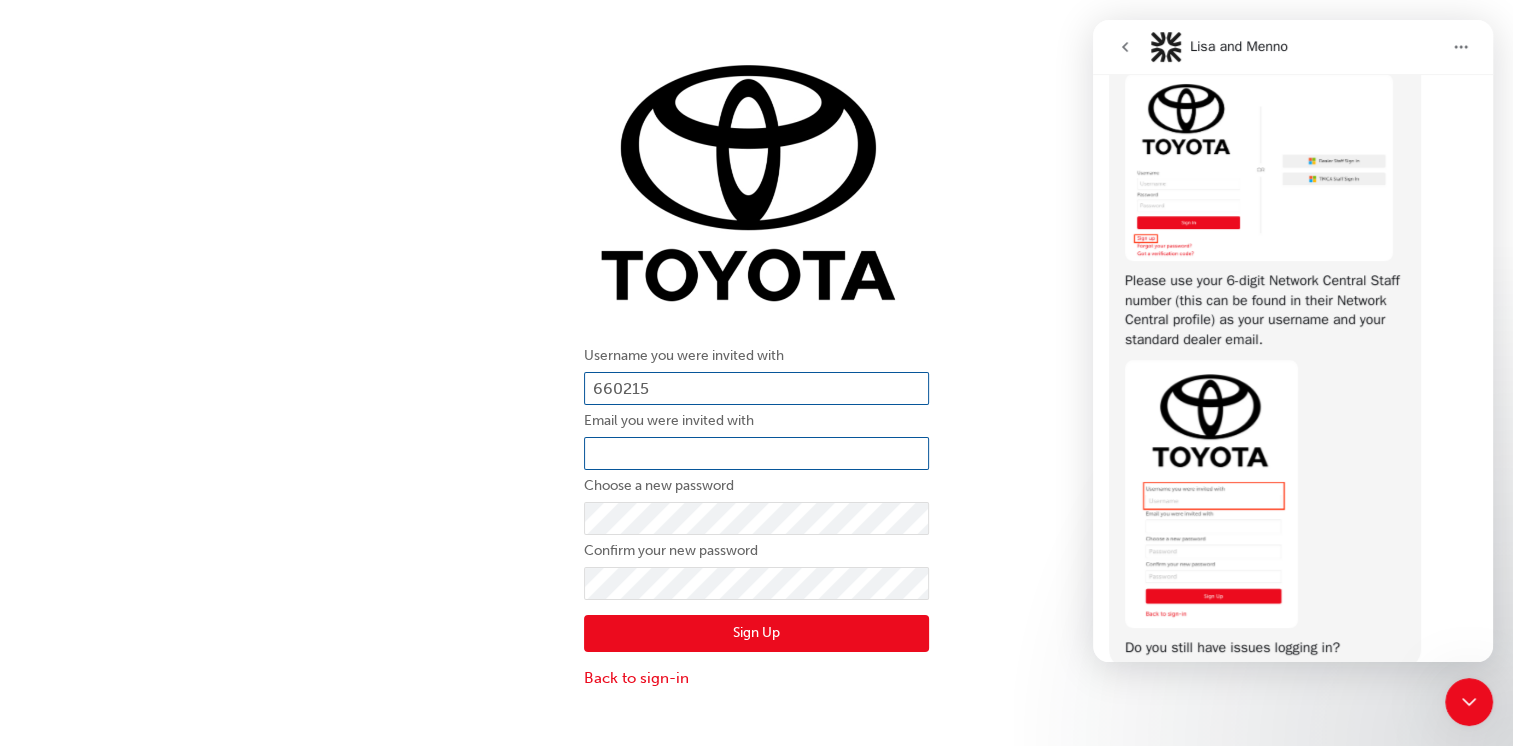 type on "660215" 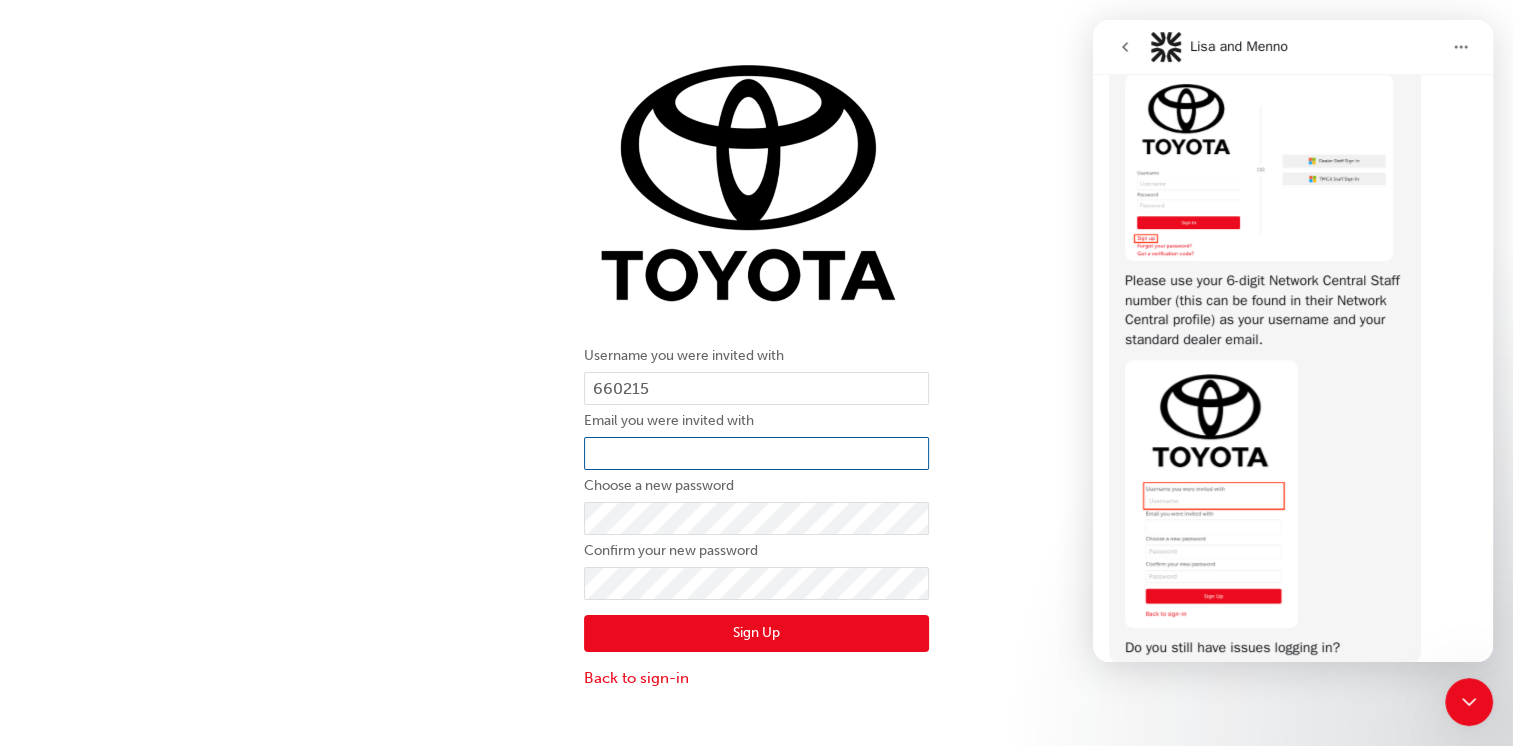 click at bounding box center (756, 454) 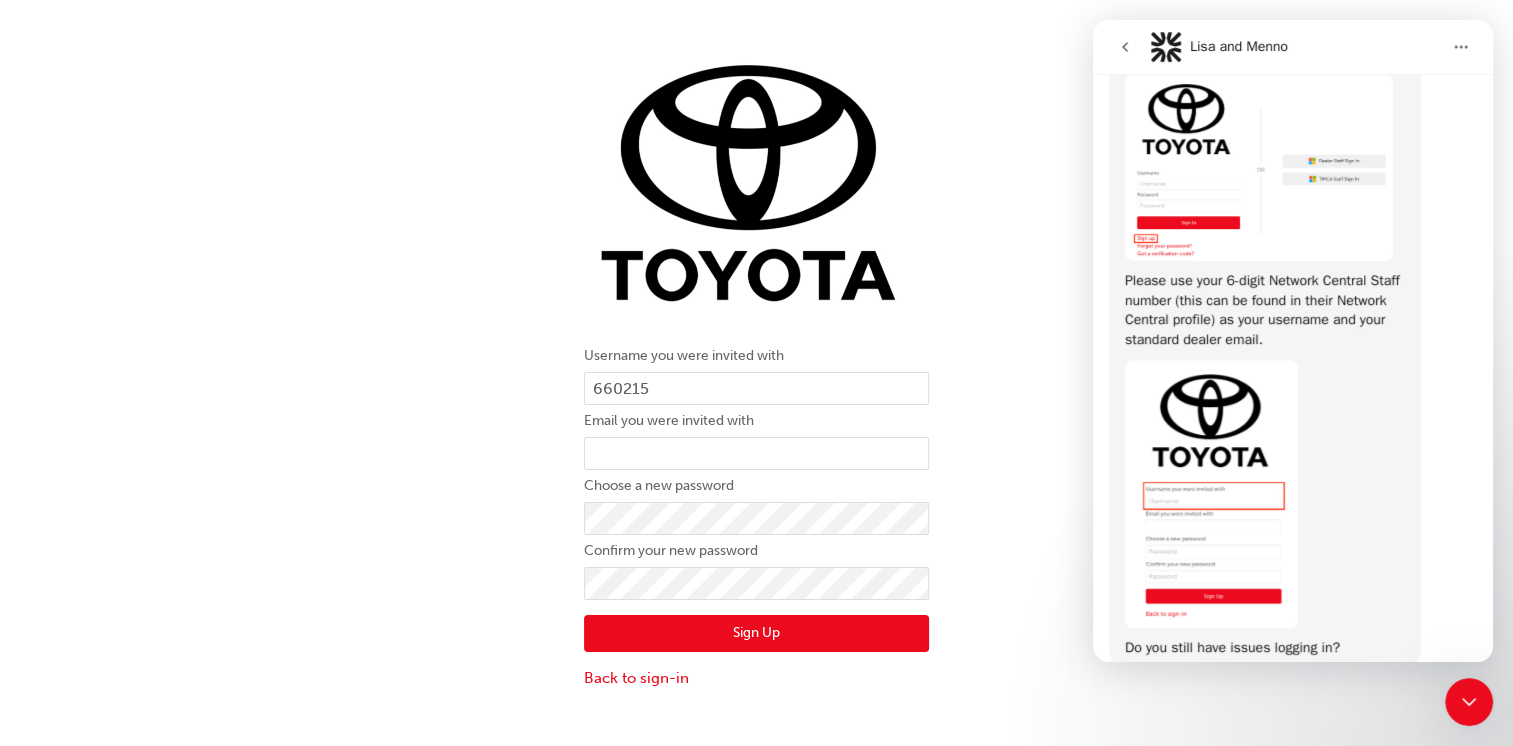 click on "Email you were invited with" at bounding box center [756, 421] 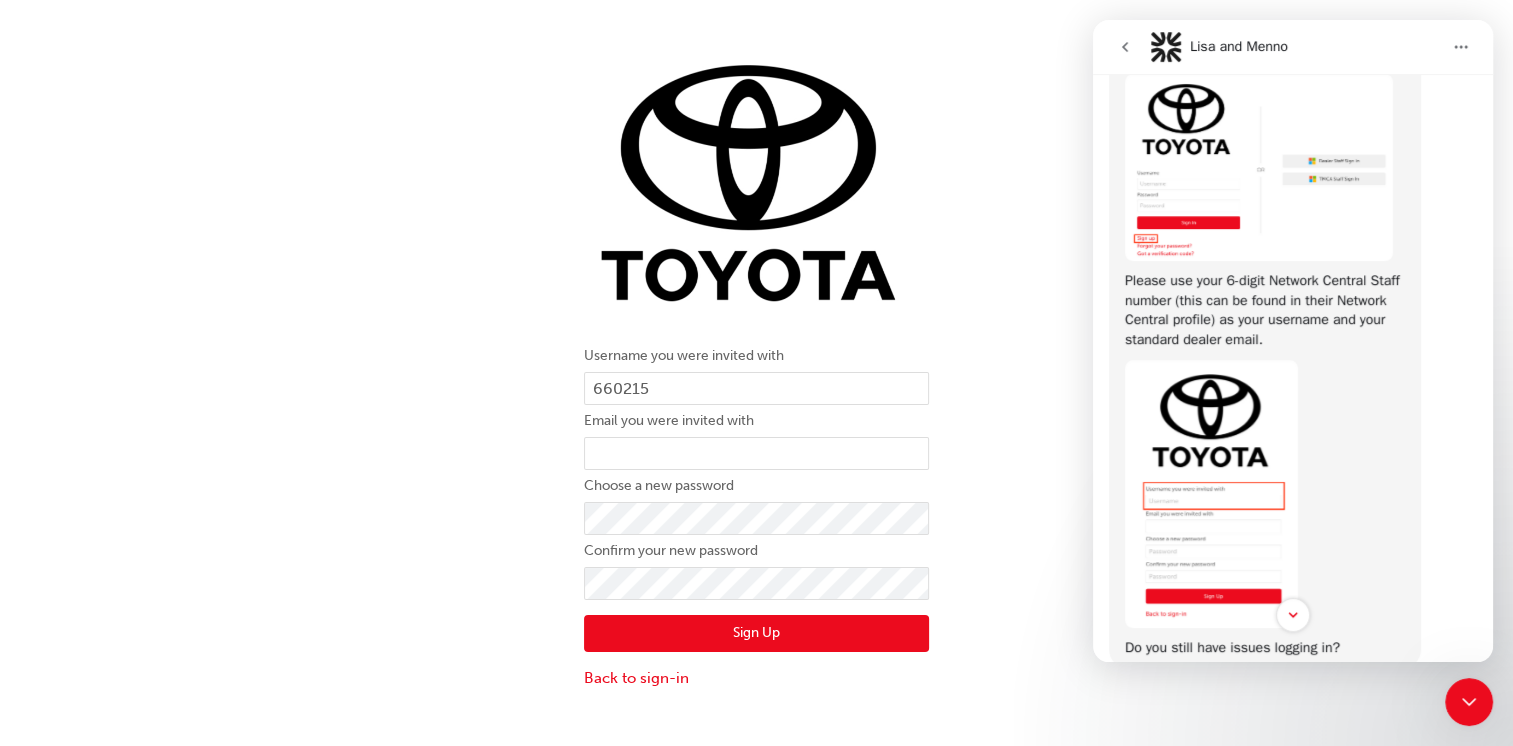 scroll, scrollTop: 932, scrollLeft: 0, axis: vertical 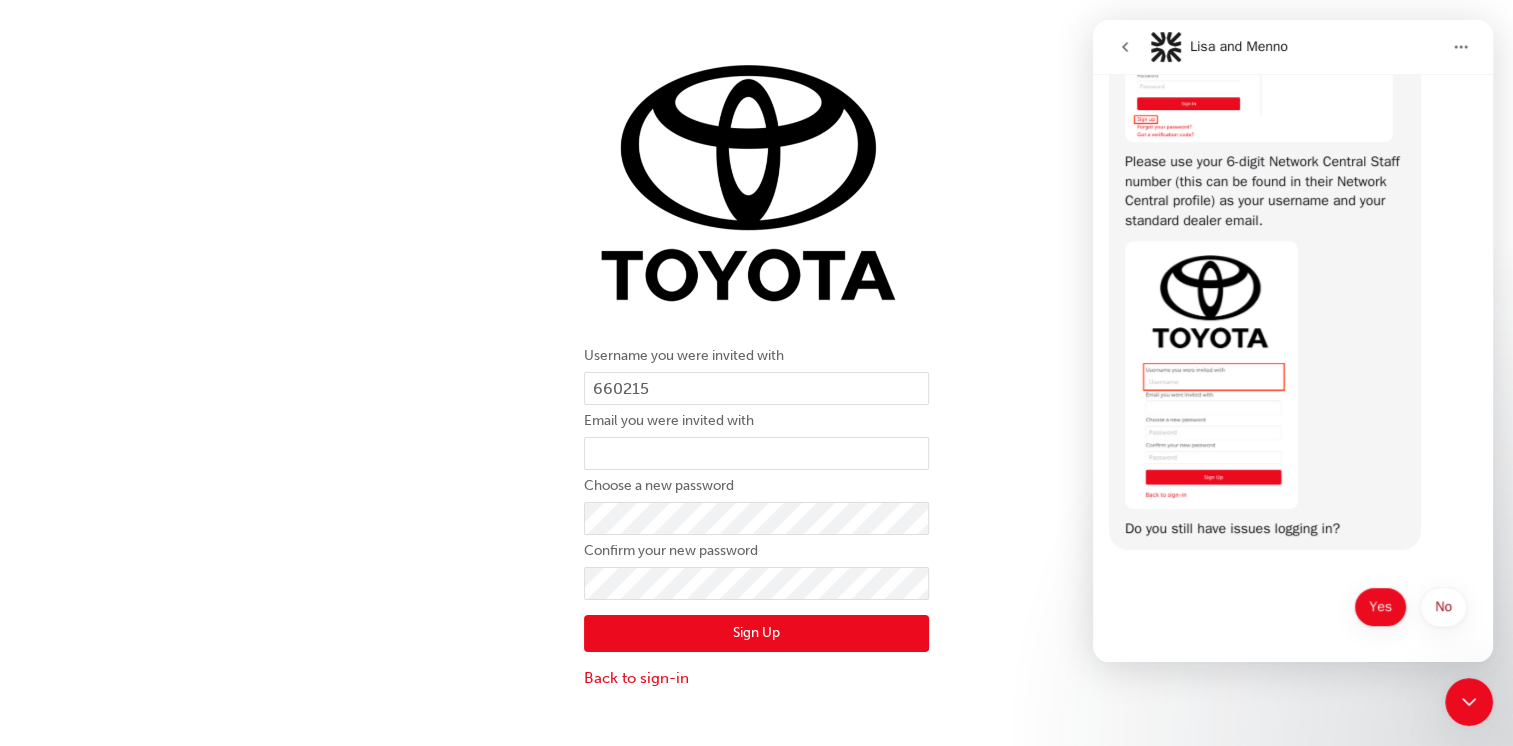 click on "Yes" at bounding box center (1380, 607) 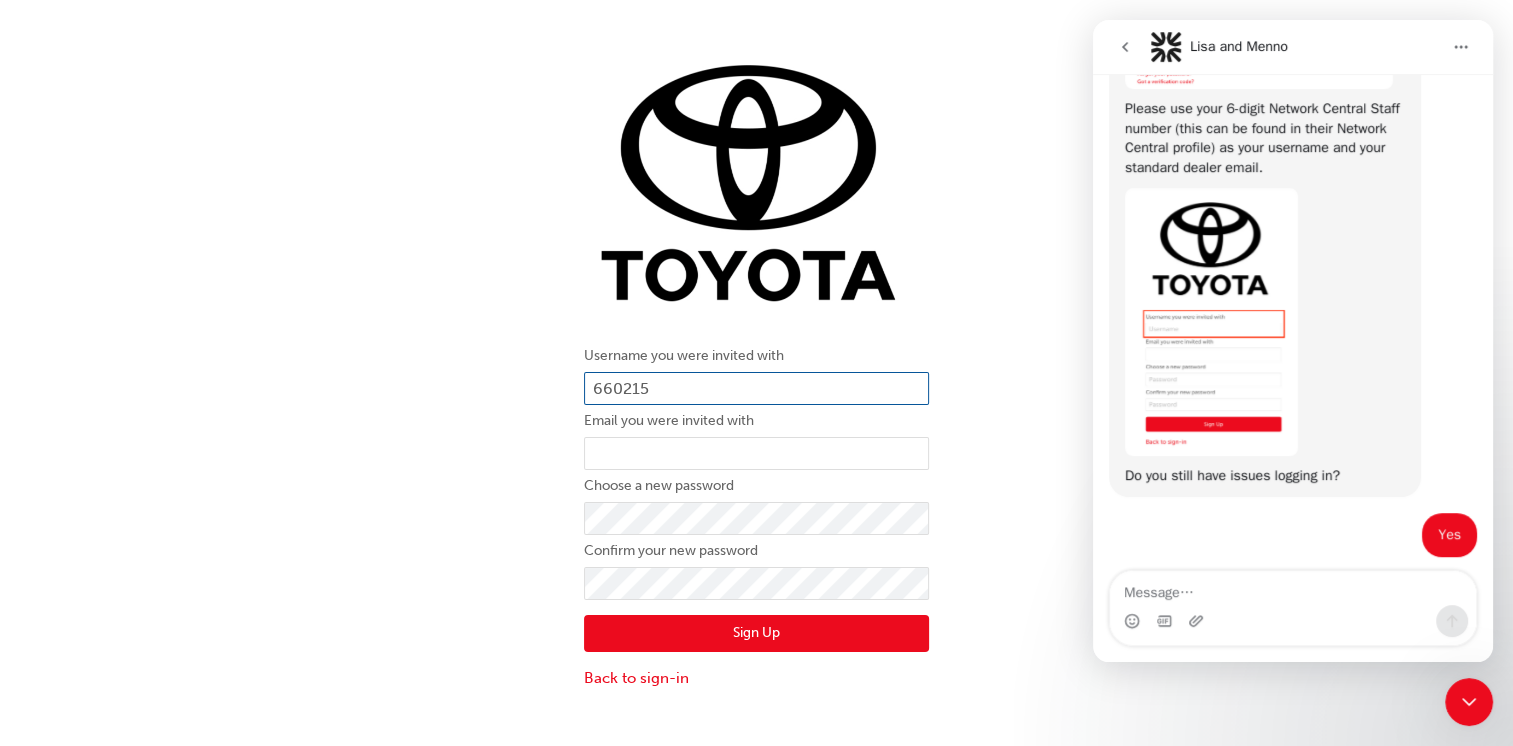 scroll, scrollTop: 1111, scrollLeft: 0, axis: vertical 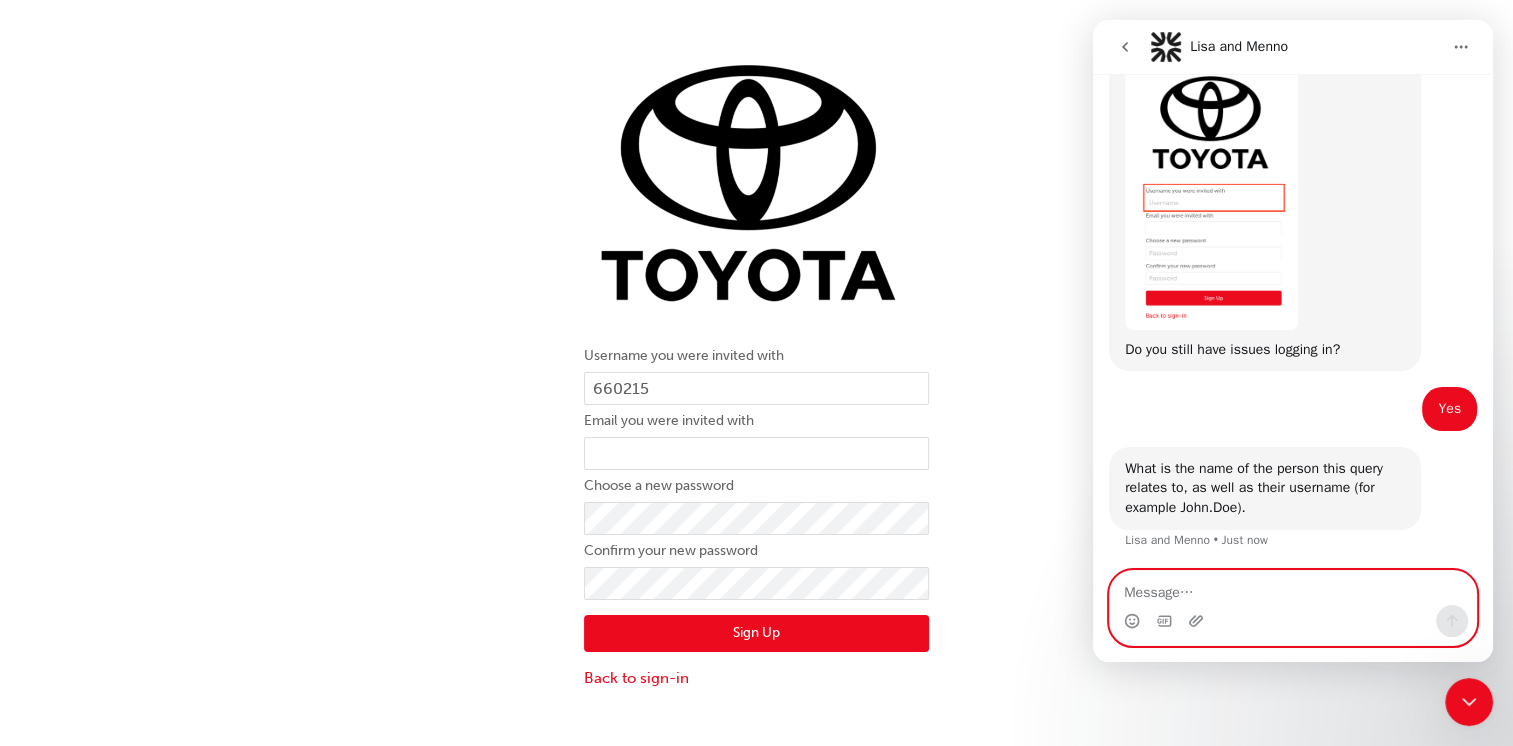 click at bounding box center [1293, 588] 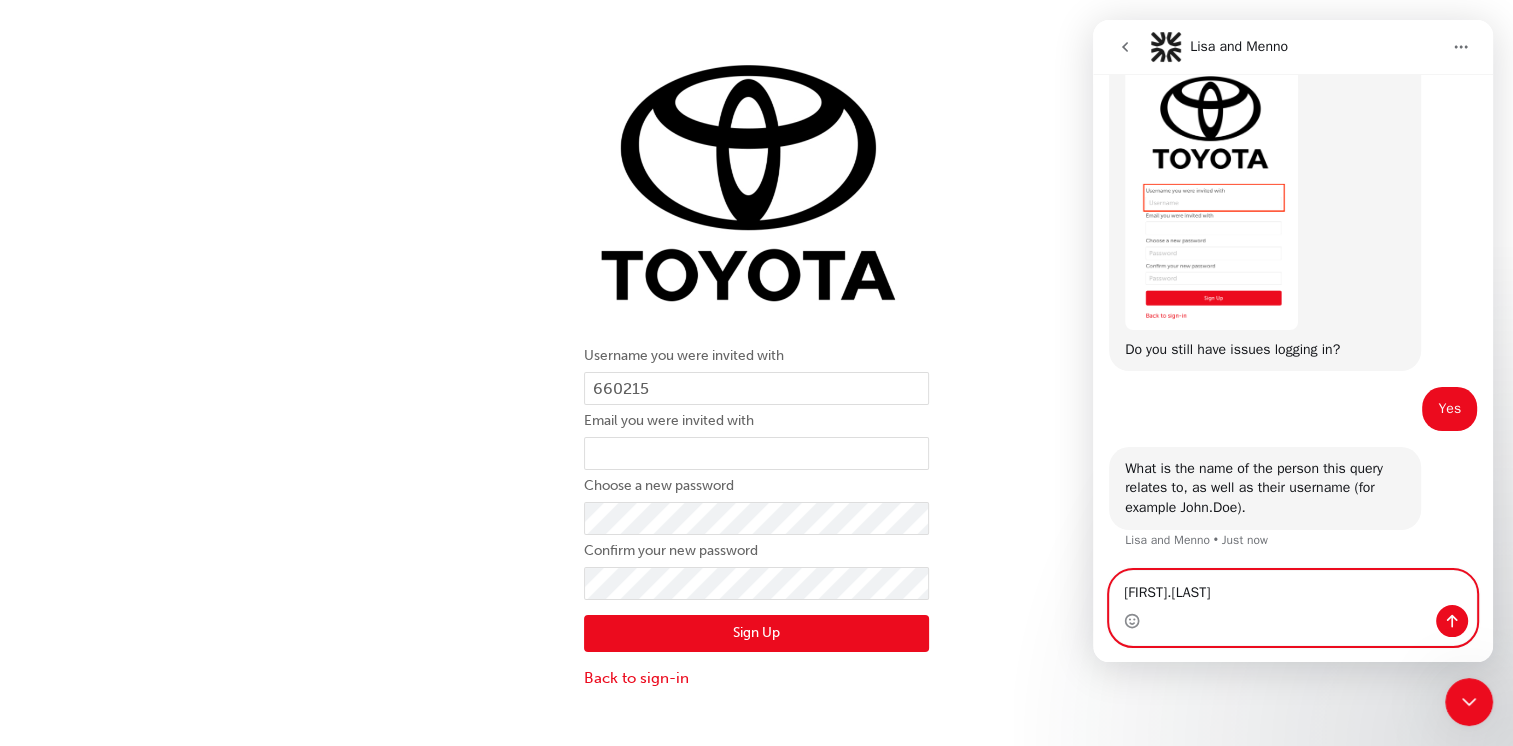 type on "[FIRST].[LAST]" 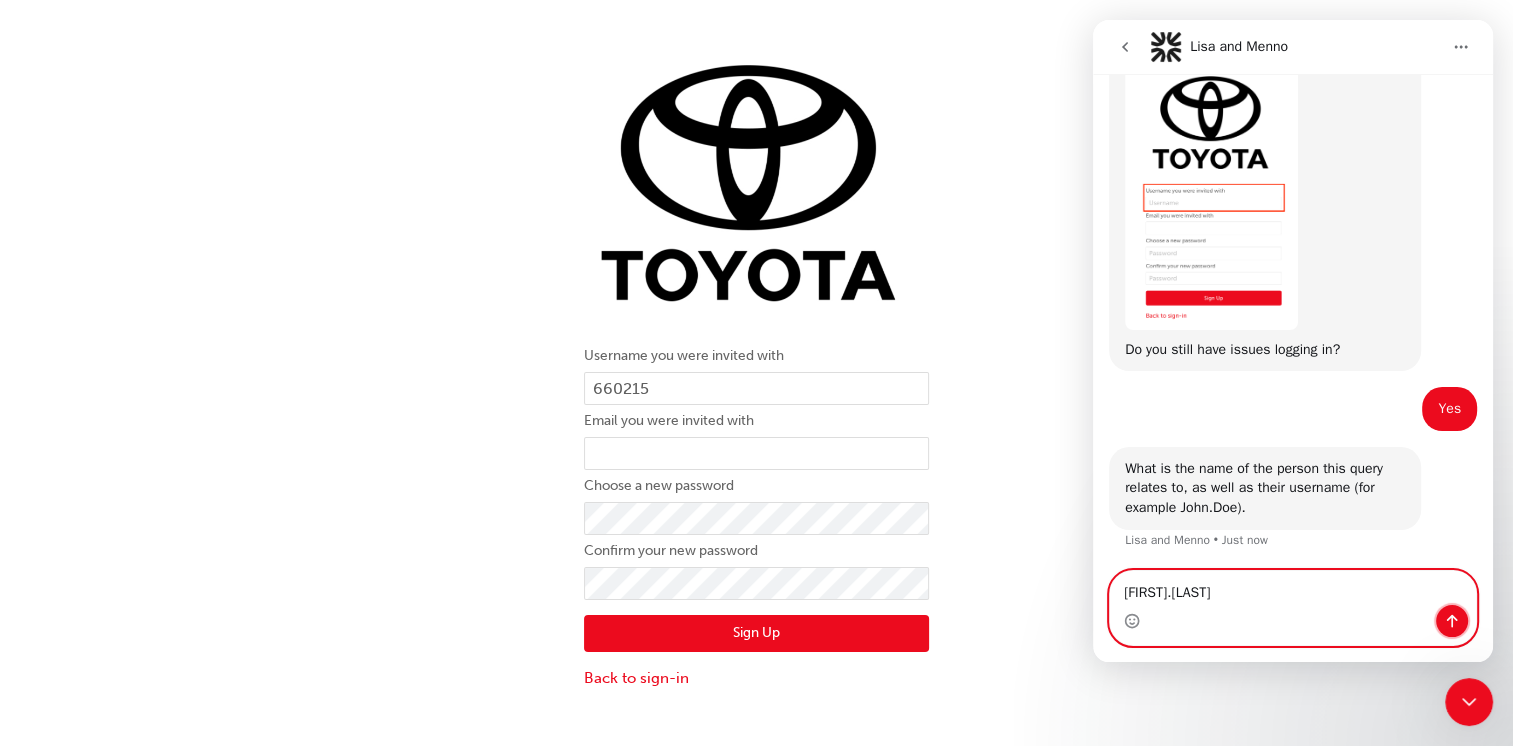 click 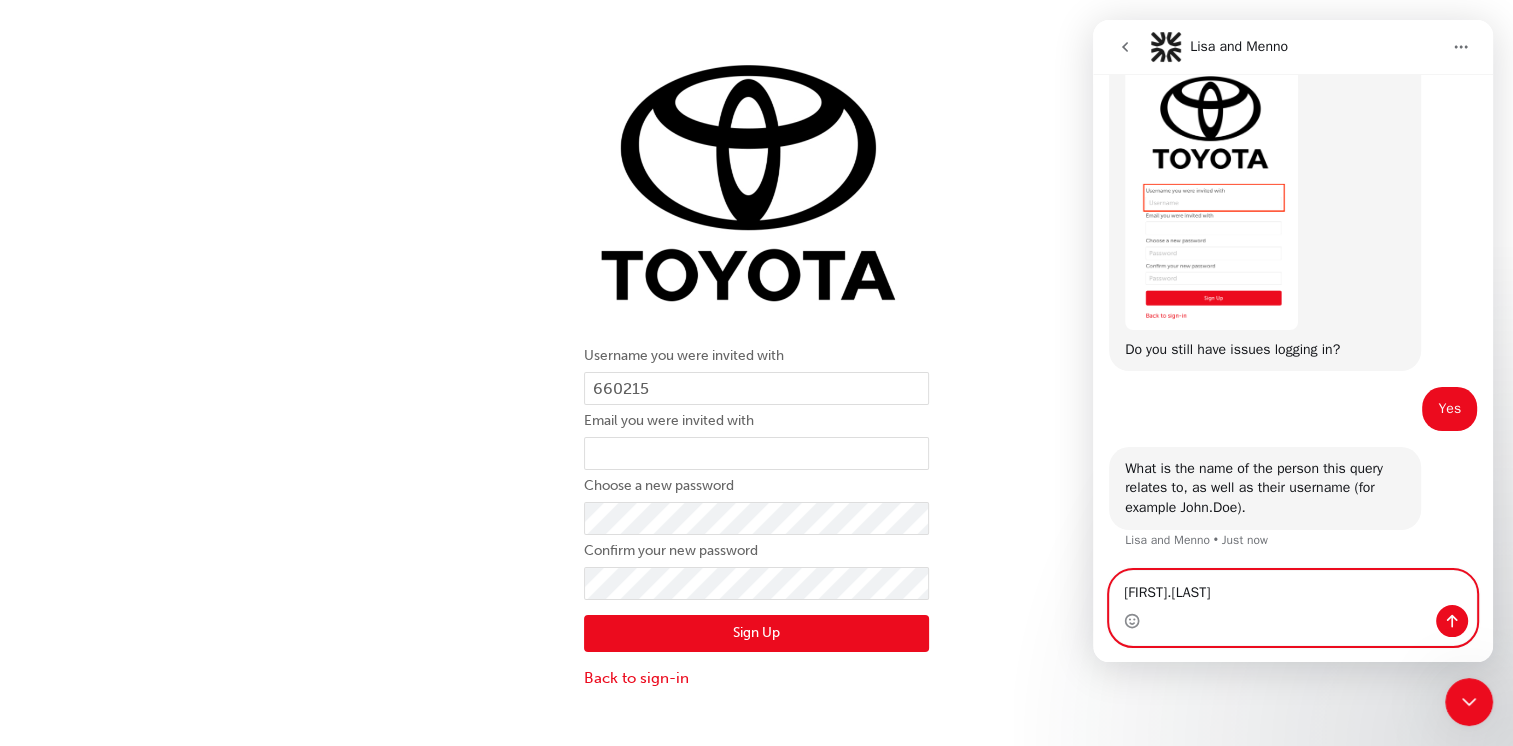 type 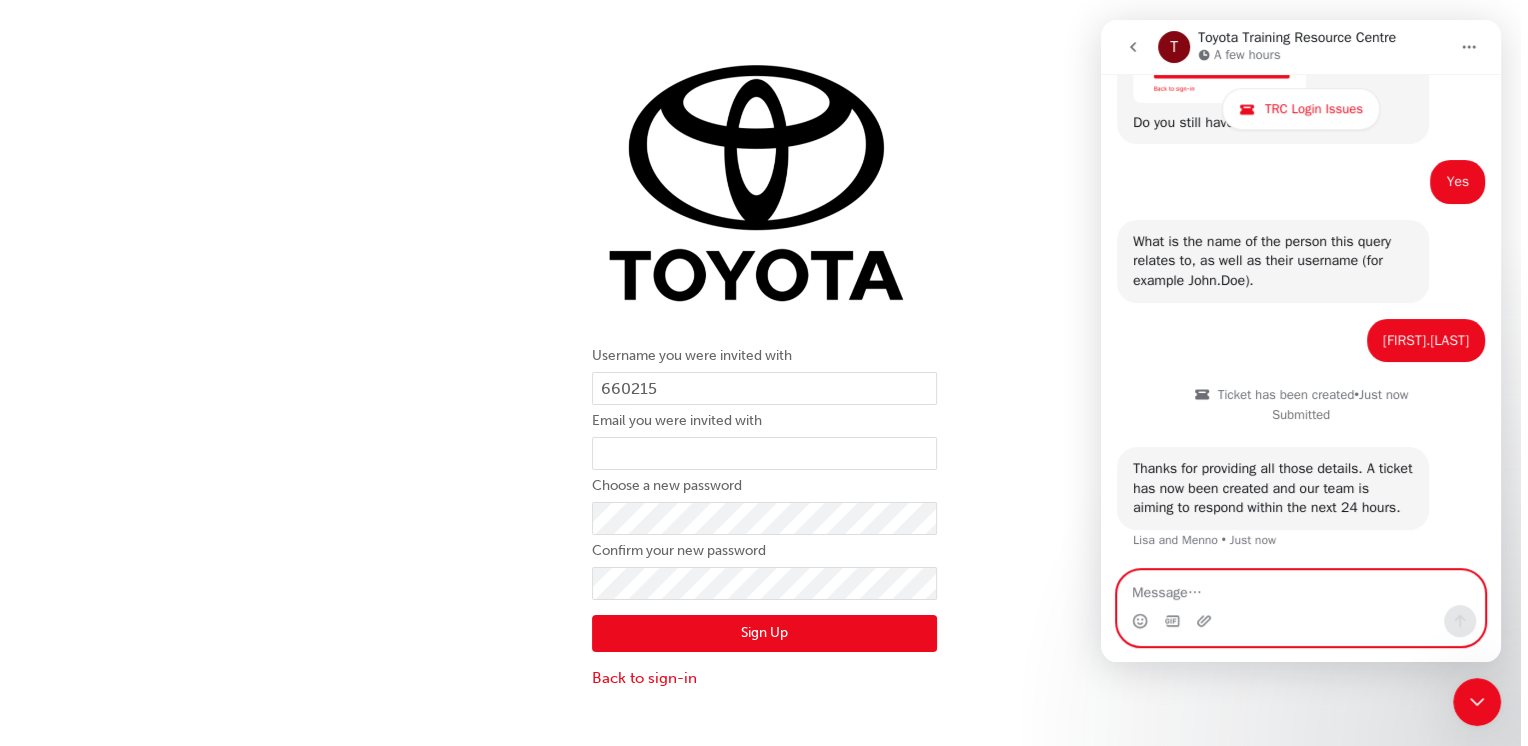 scroll, scrollTop: 1450, scrollLeft: 0, axis: vertical 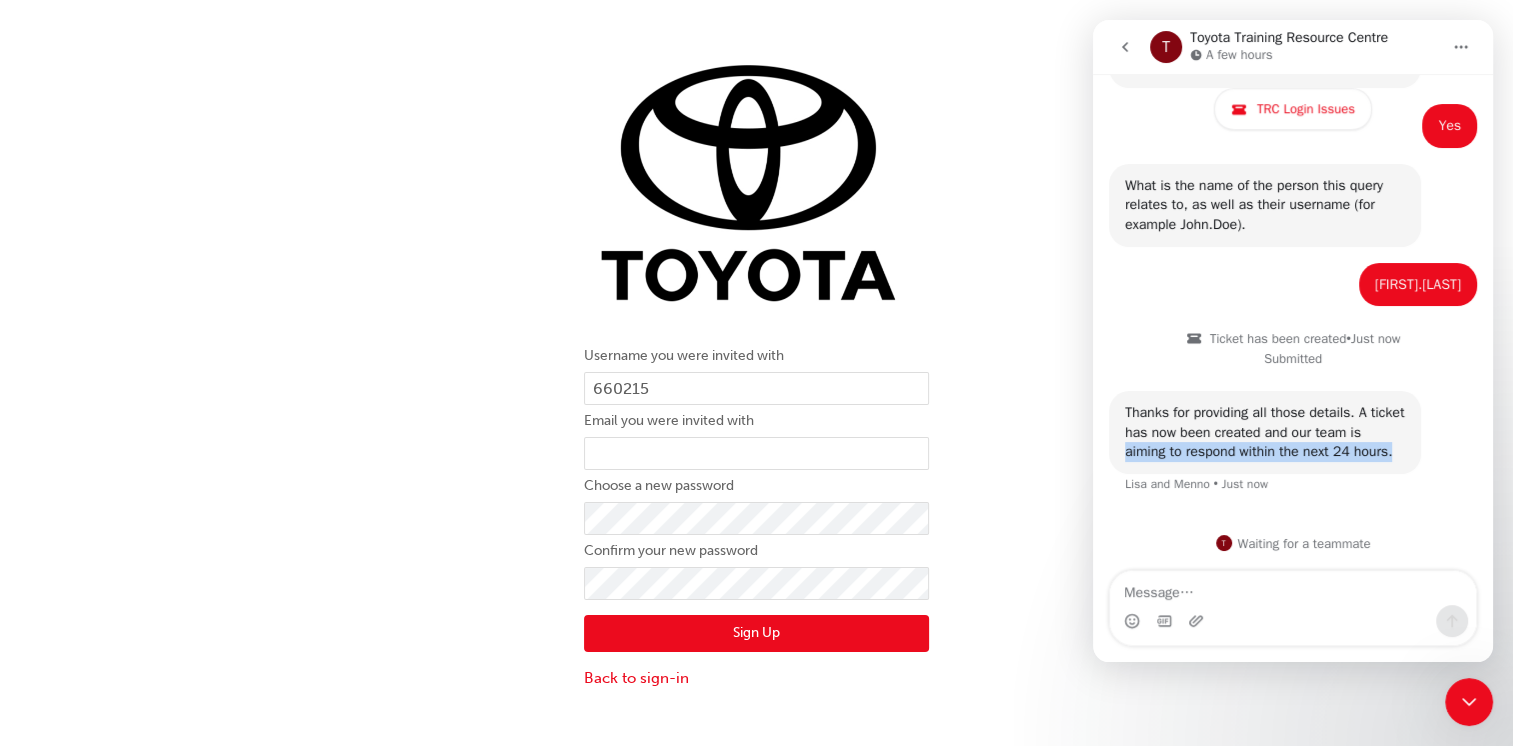 drag, startPoint x: 1393, startPoint y: 452, endPoint x: 1066, endPoint y: 456, distance: 327.02448 